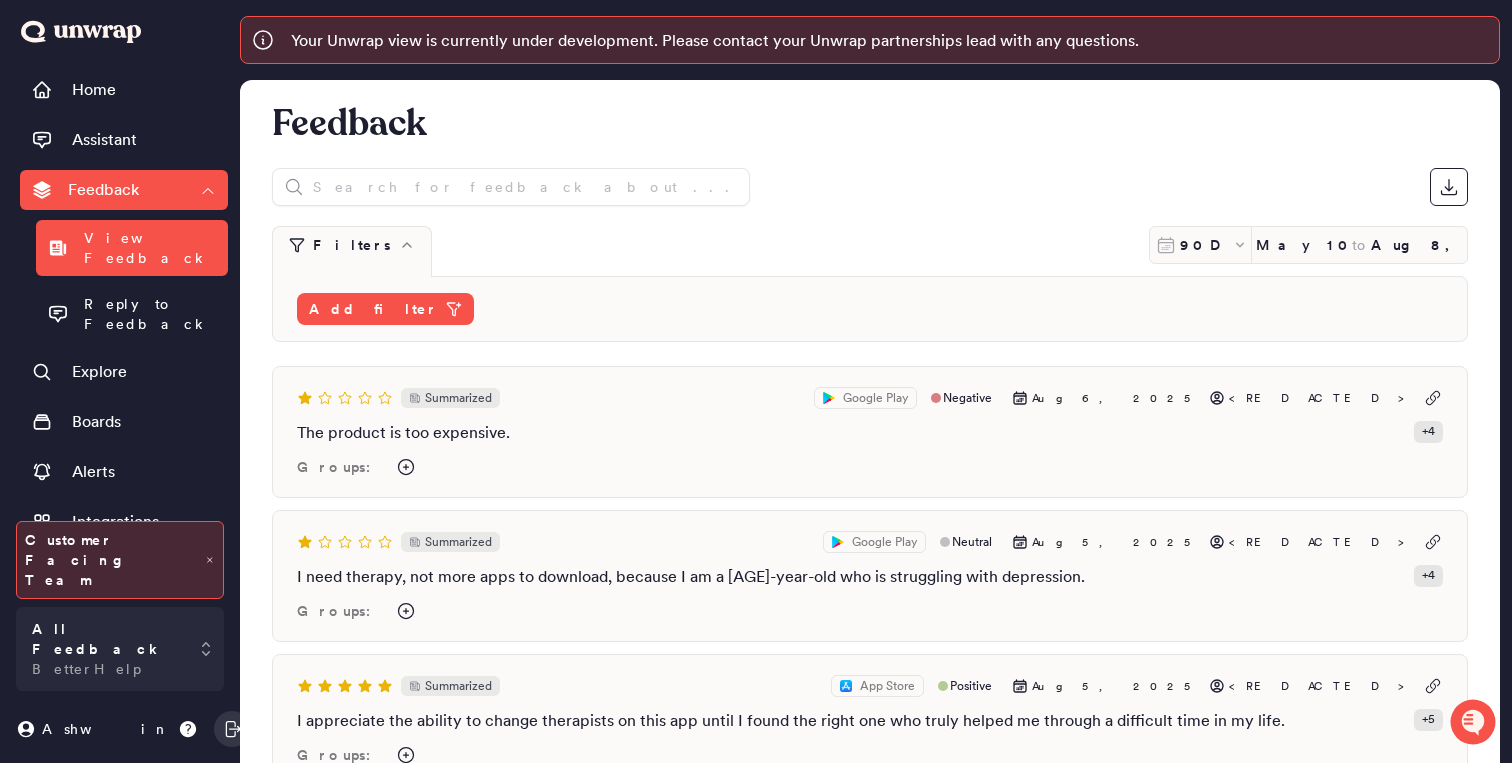 scroll, scrollTop: 0, scrollLeft: 0, axis: both 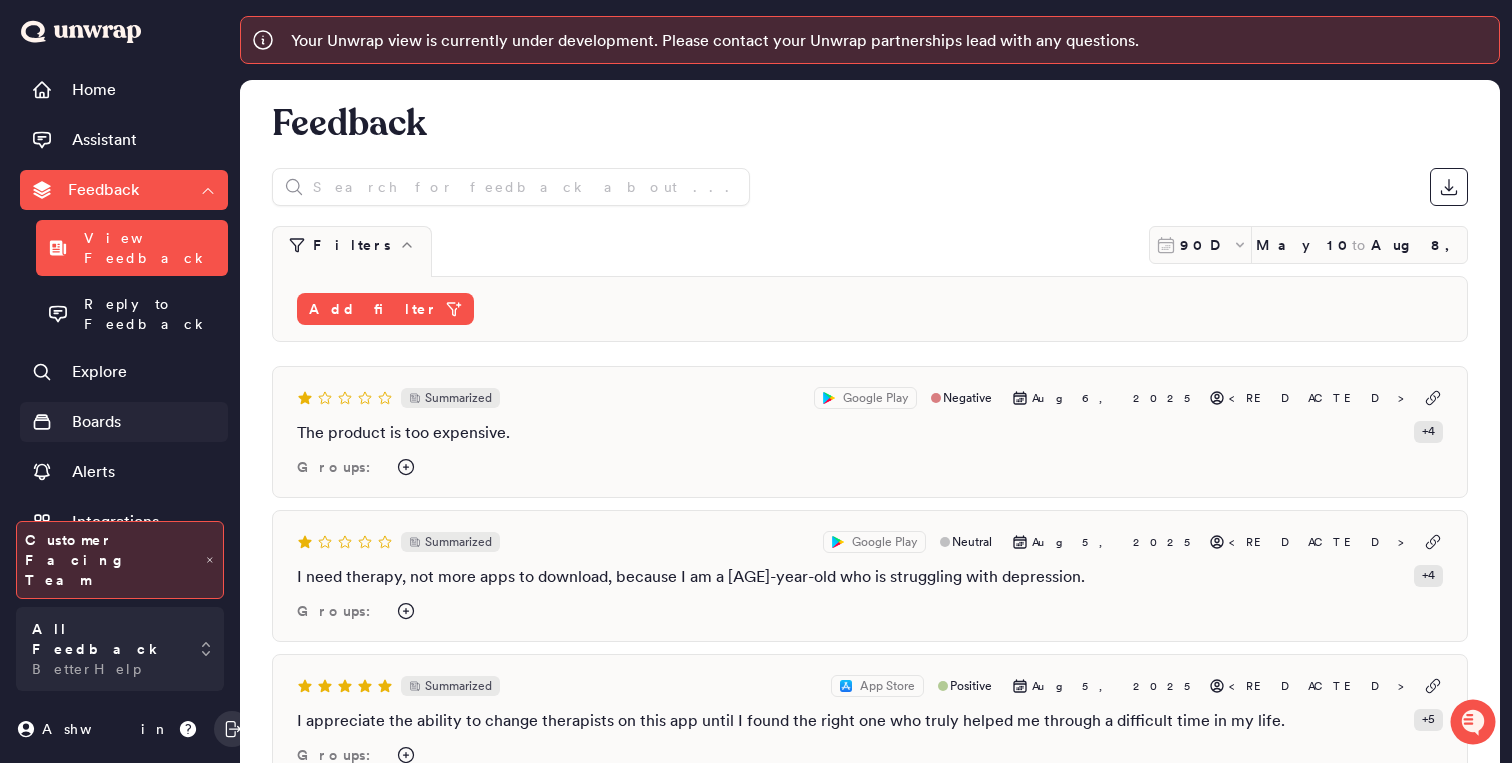 click on "Boards" at bounding box center [124, 422] 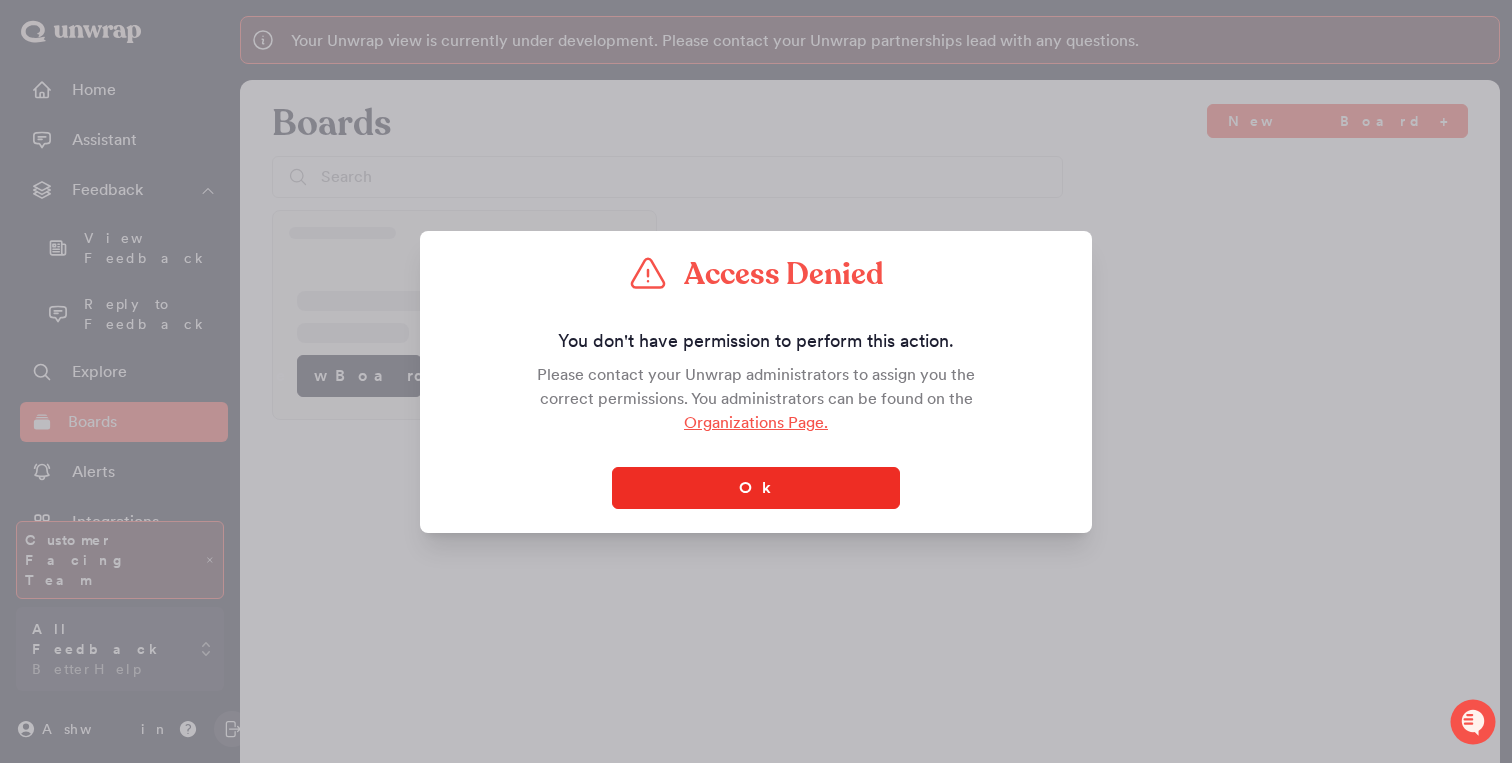 click on "Ok" at bounding box center (756, 488) 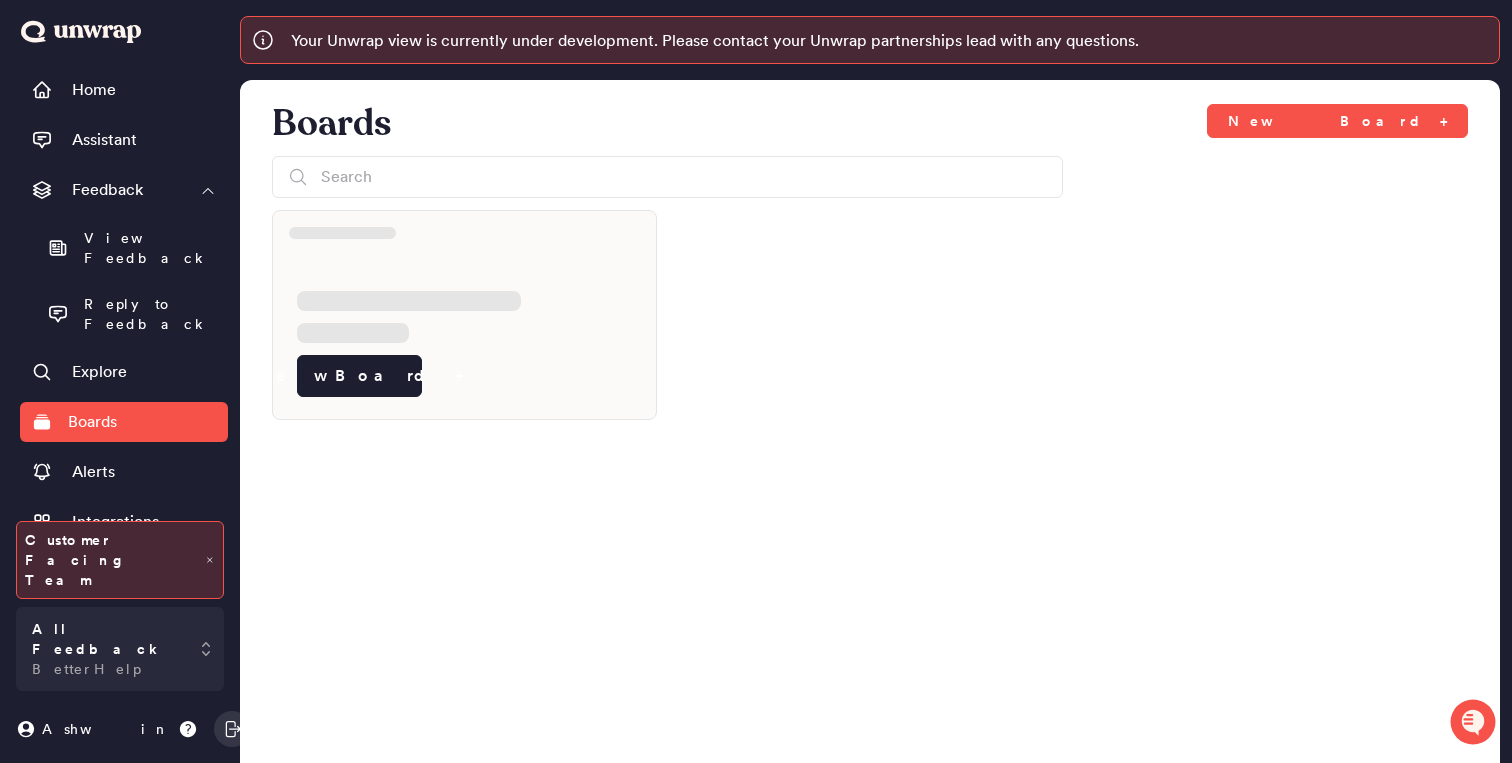 click on "Organizations" at bounding box center [122, 572] 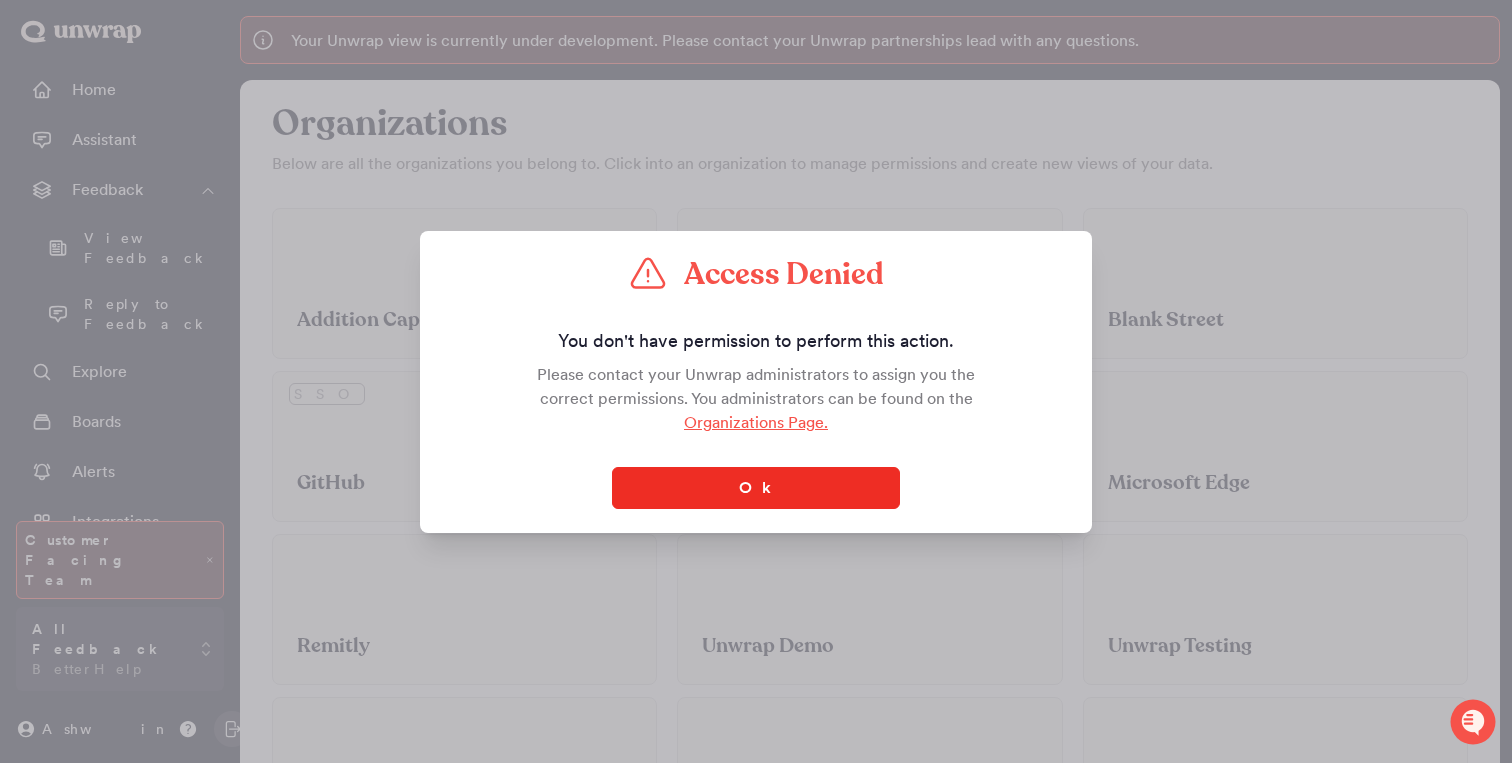 click on "Ok" at bounding box center (756, 488) 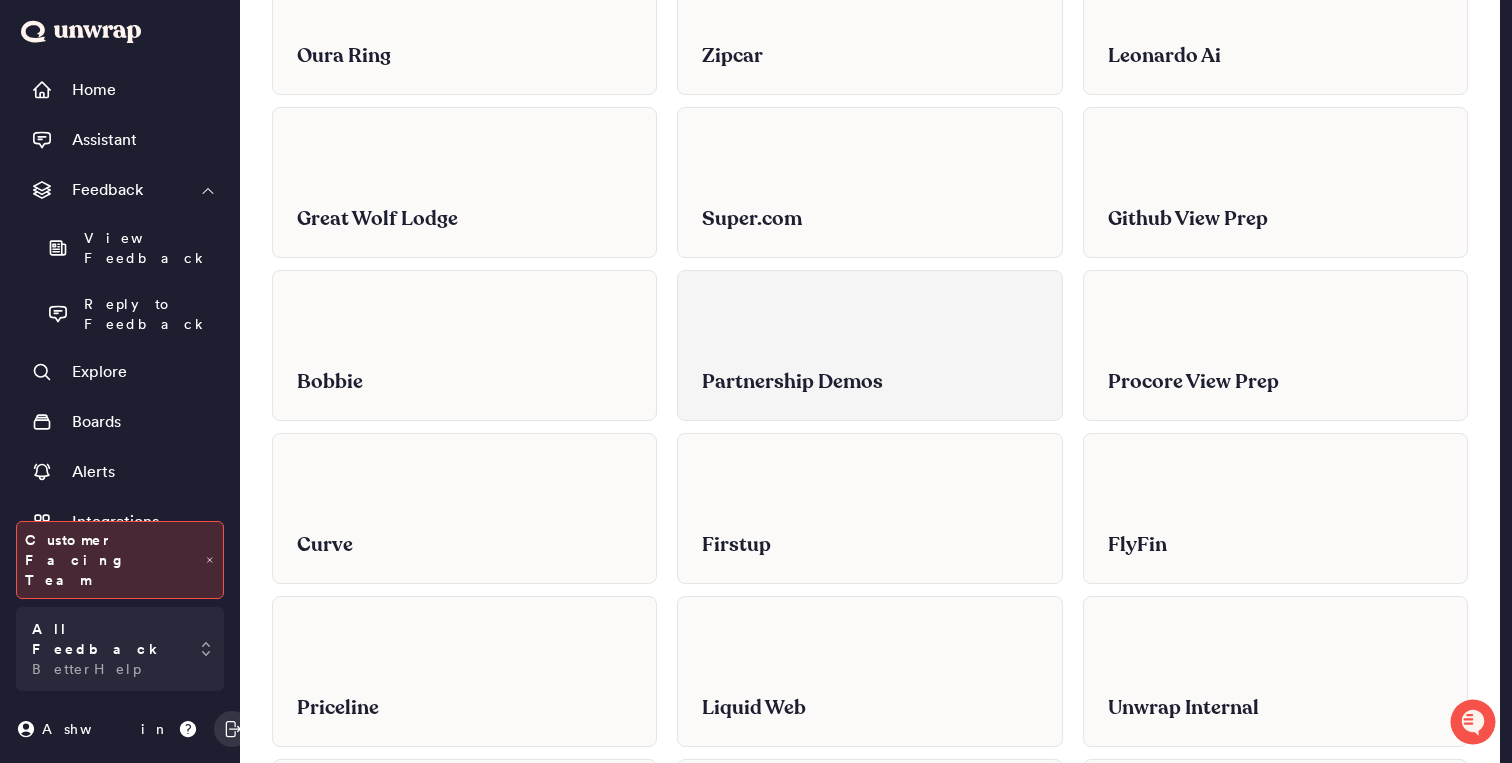 click on "Partnership Demos" at bounding box center [869, 367] 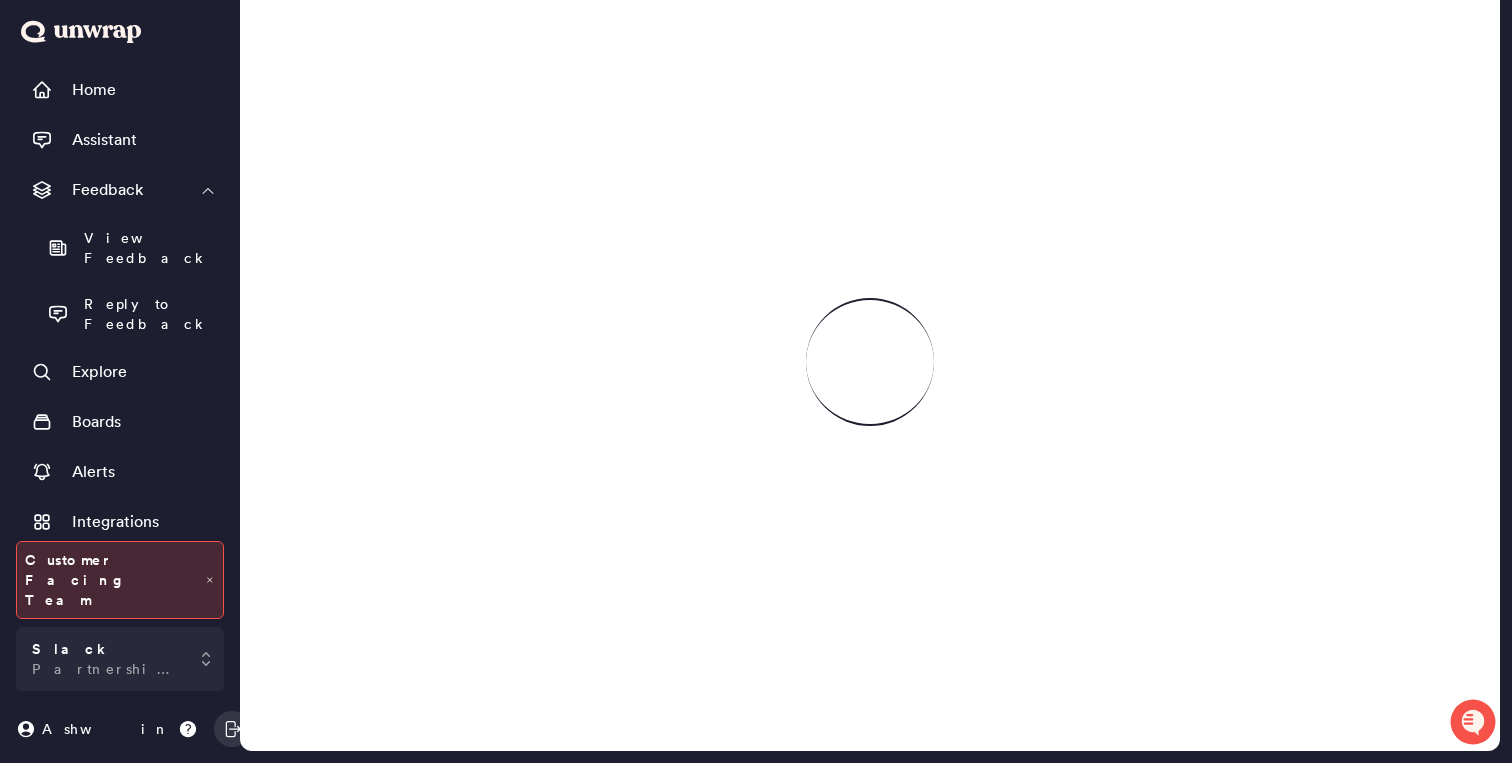 scroll, scrollTop: 48, scrollLeft: 0, axis: vertical 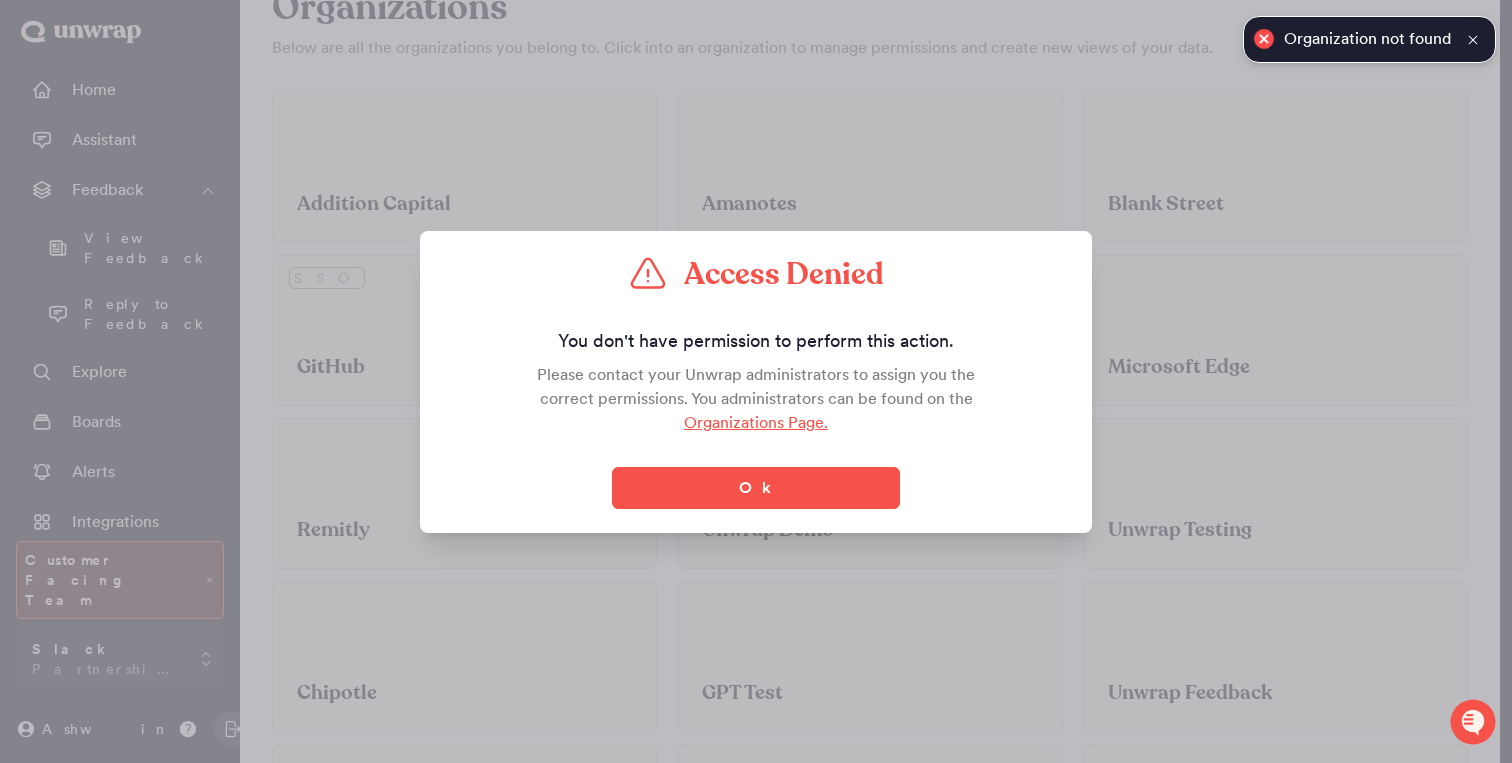click at bounding box center (756, 381) 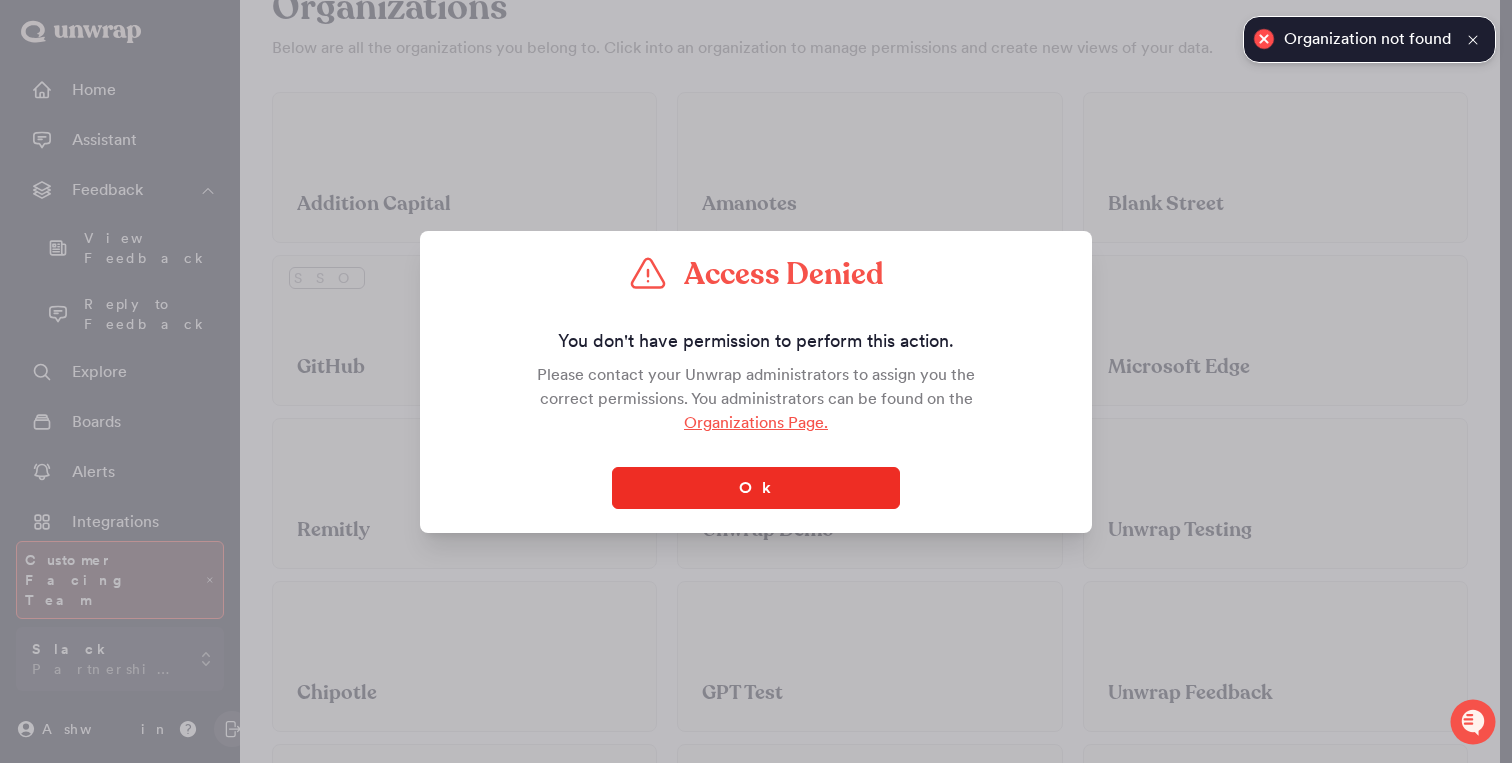 click on "Ok" at bounding box center (756, 488) 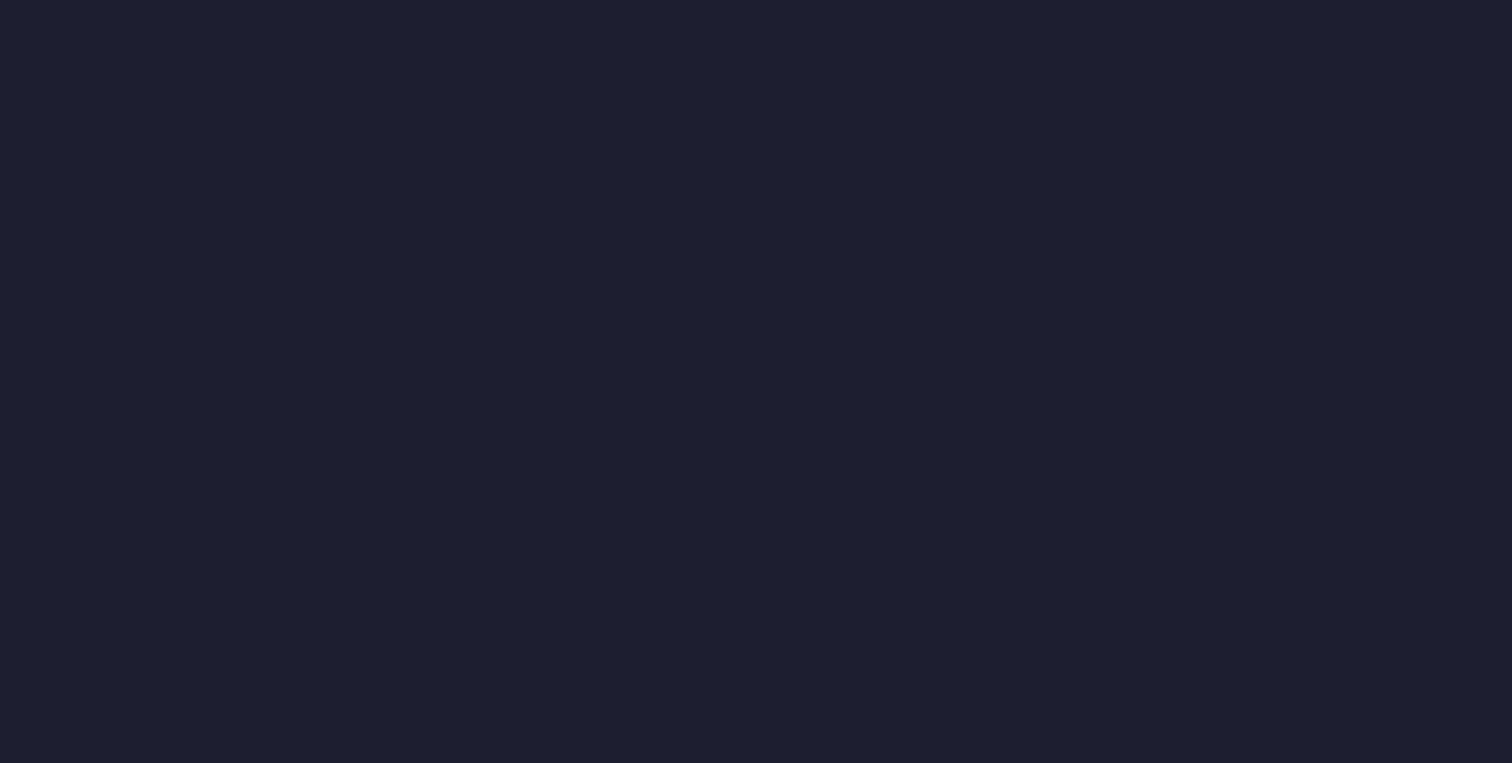 scroll, scrollTop: 0, scrollLeft: 0, axis: both 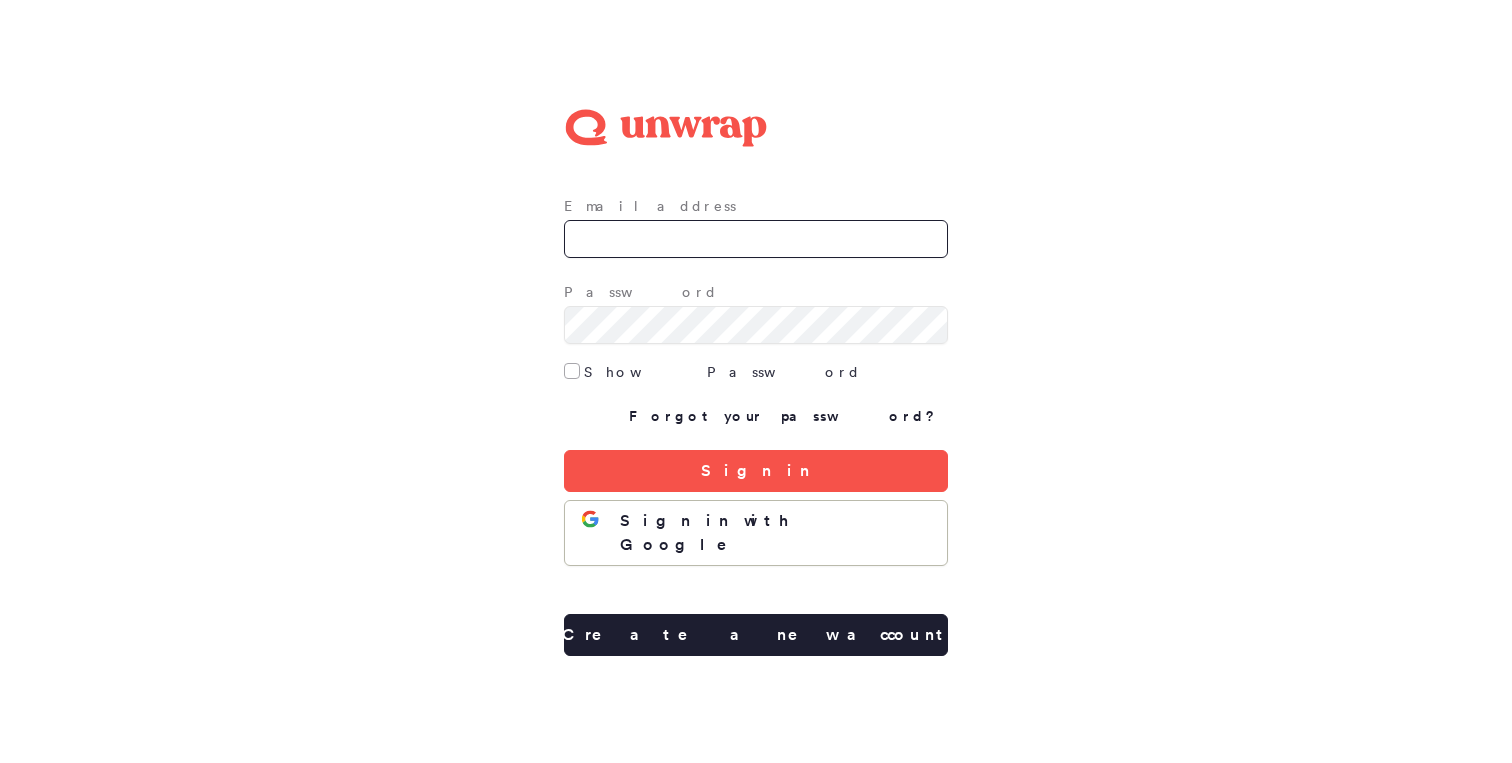 click on "Email address" at bounding box center (756, 239) 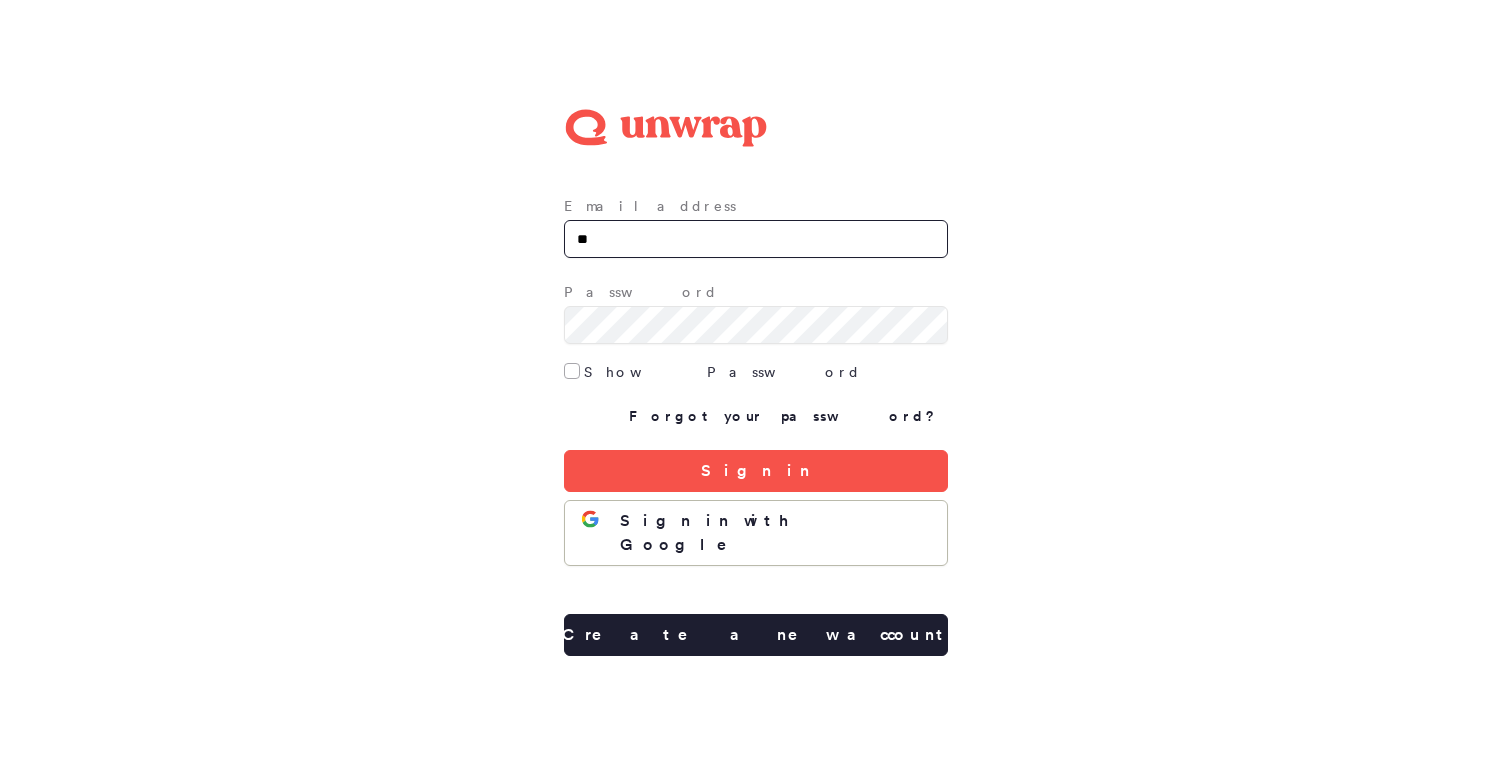type on "**********" 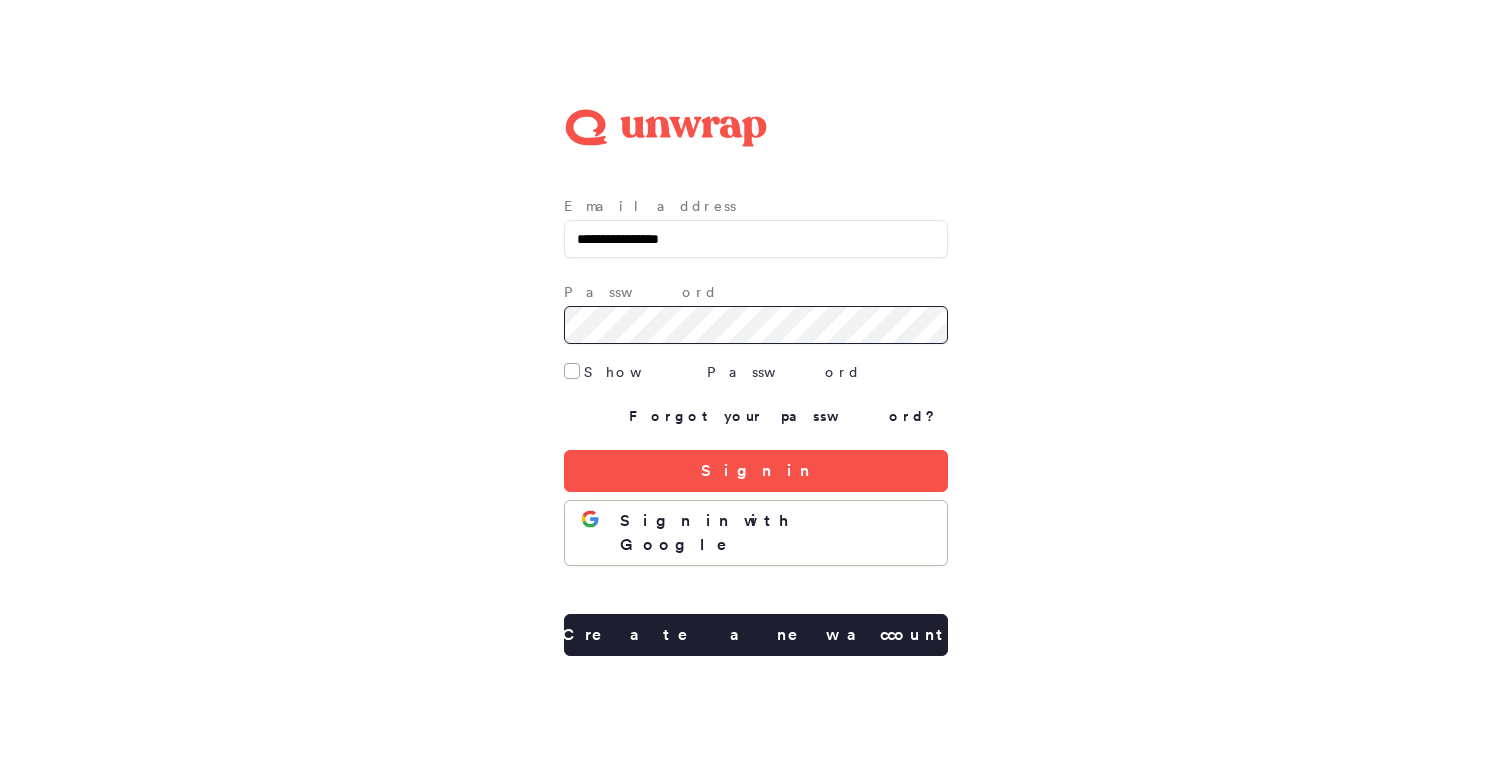 click on "Sign in" at bounding box center (756, 471) 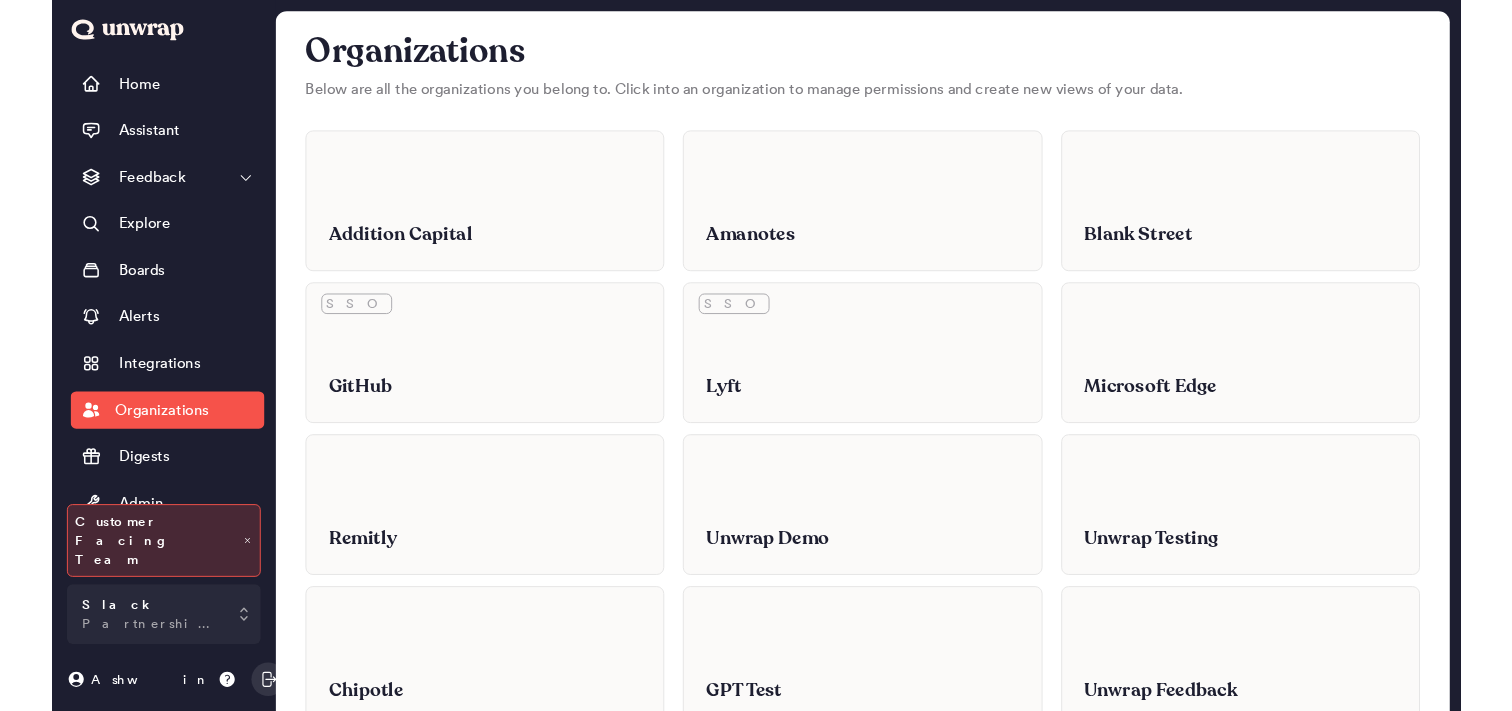 scroll, scrollTop: 0, scrollLeft: 0, axis: both 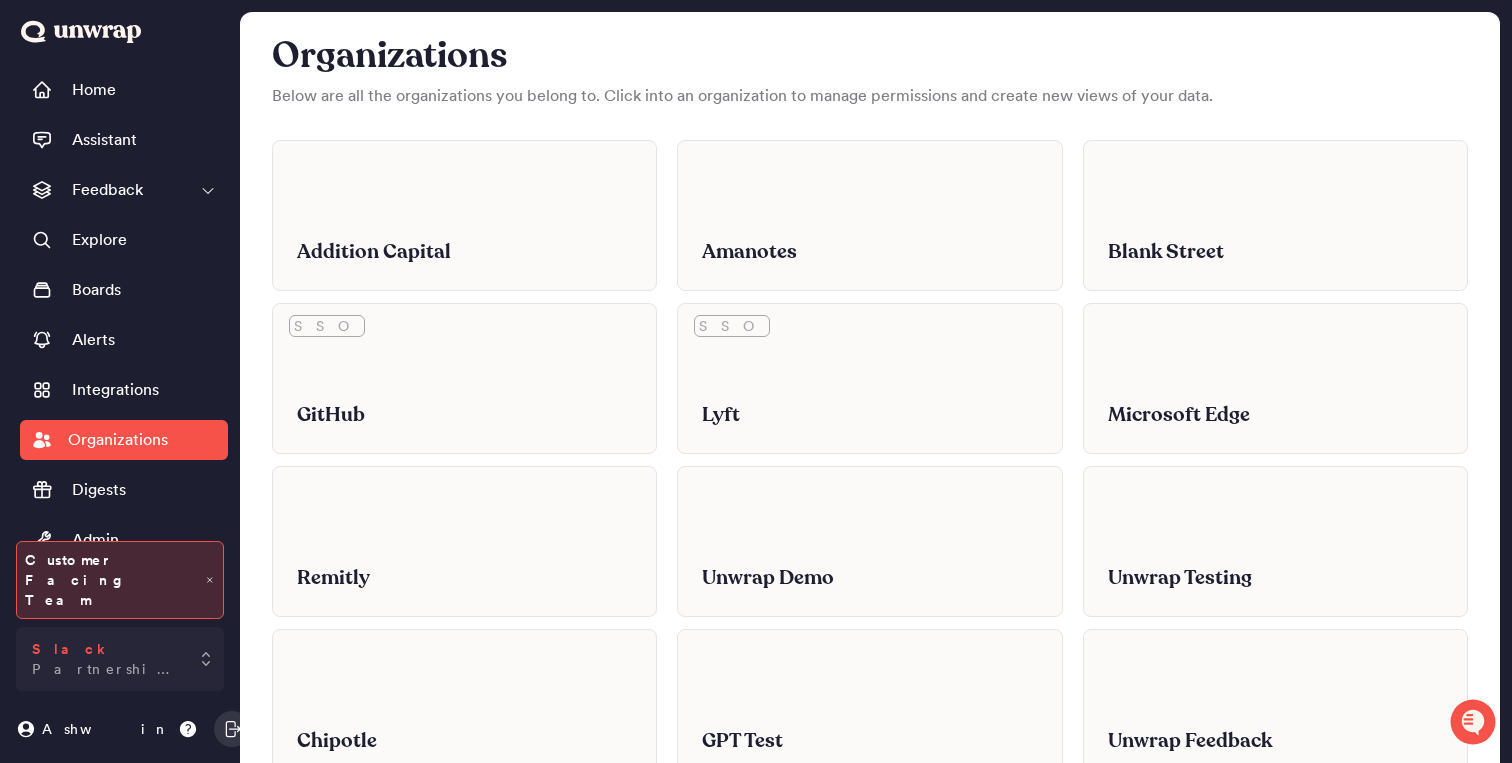 click on "Partnership Demos" at bounding box center [106, 669] 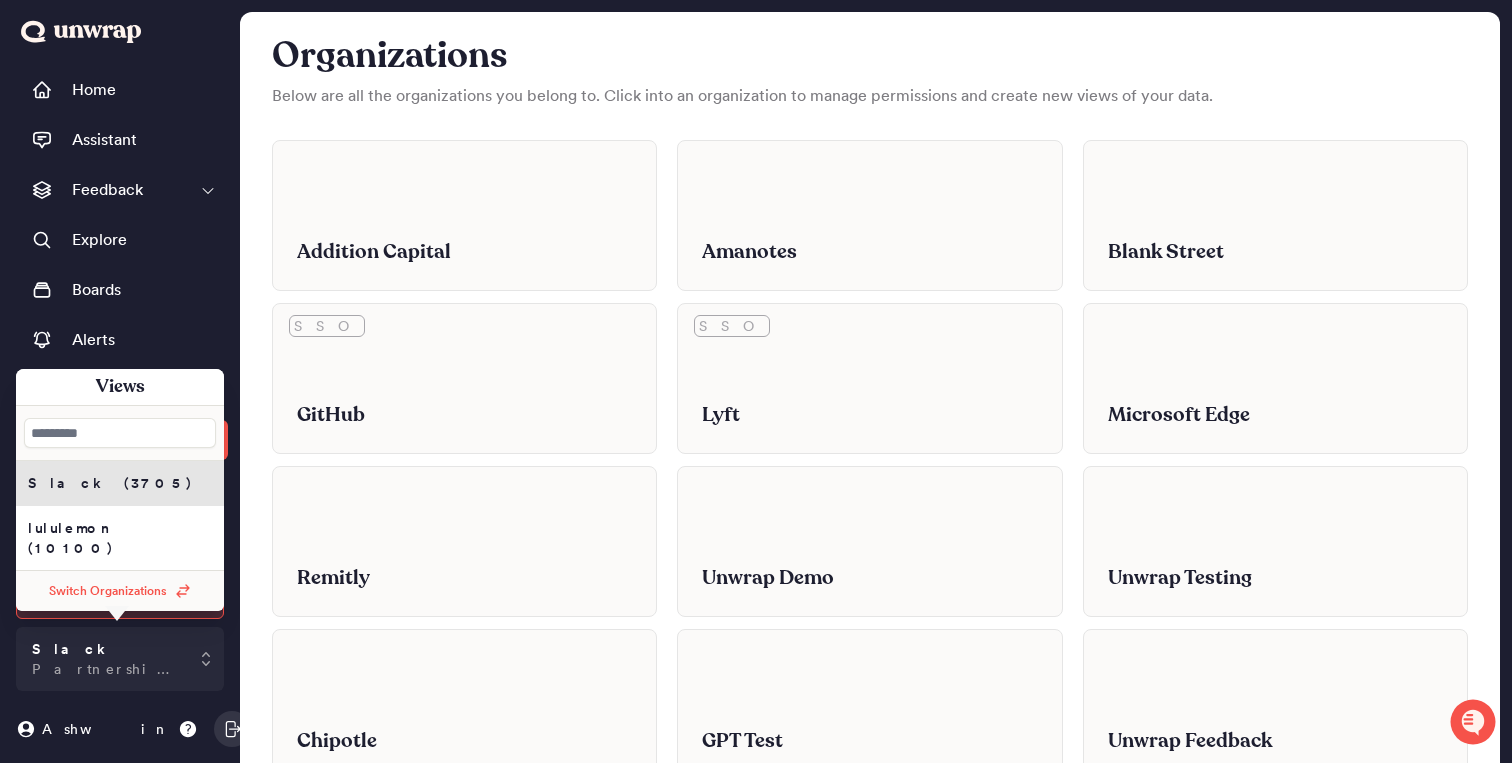 click on "Slack (3705)" at bounding box center (110, 483) 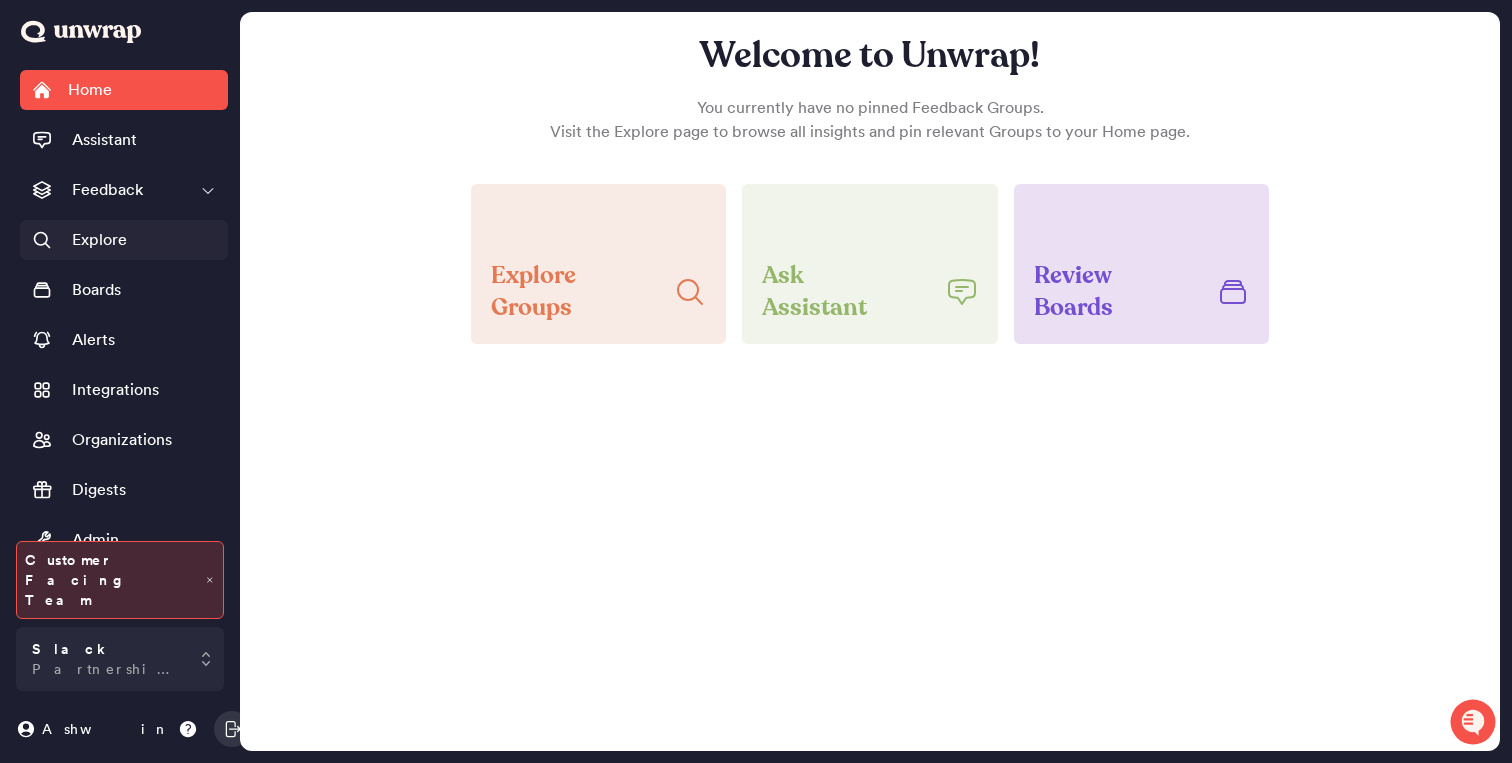 click on "Explore" at bounding box center (99, 240) 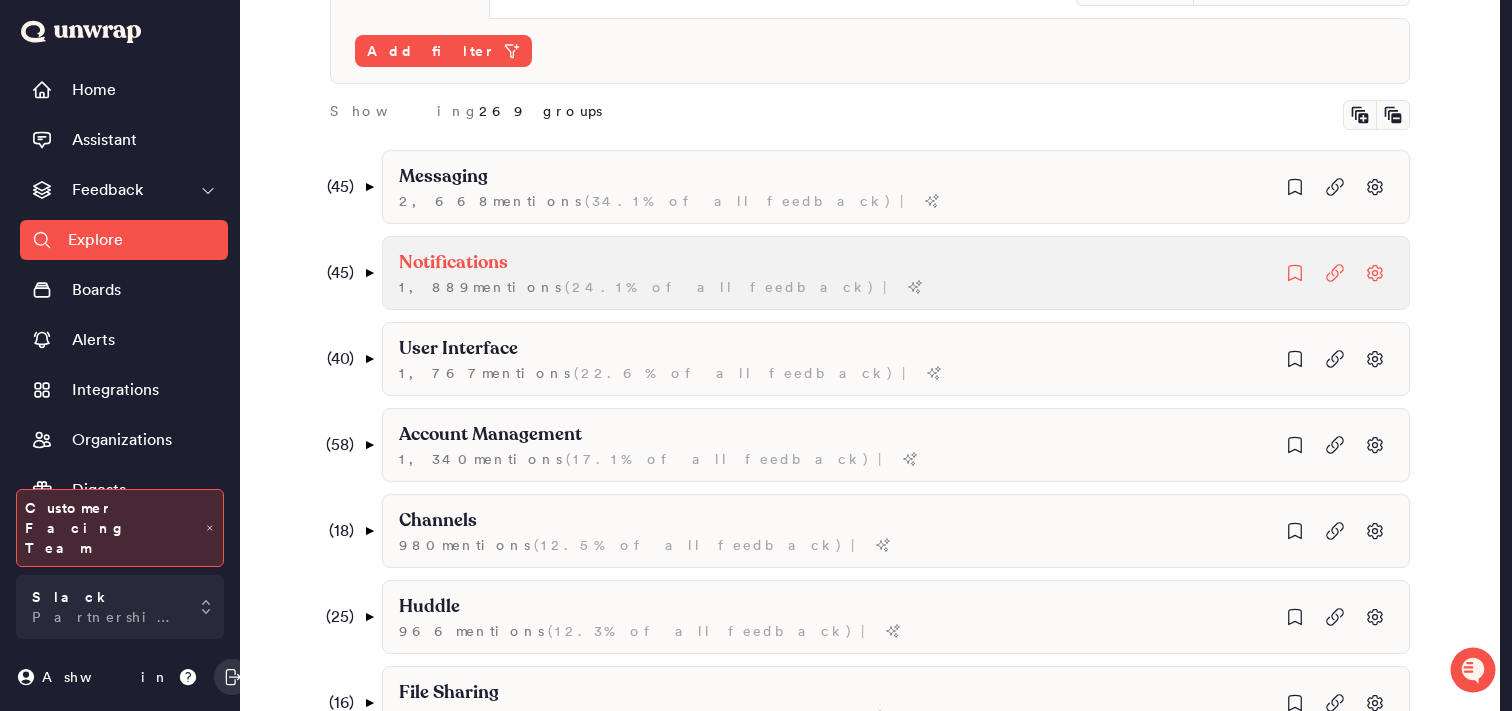 scroll, scrollTop: 0, scrollLeft: 0, axis: both 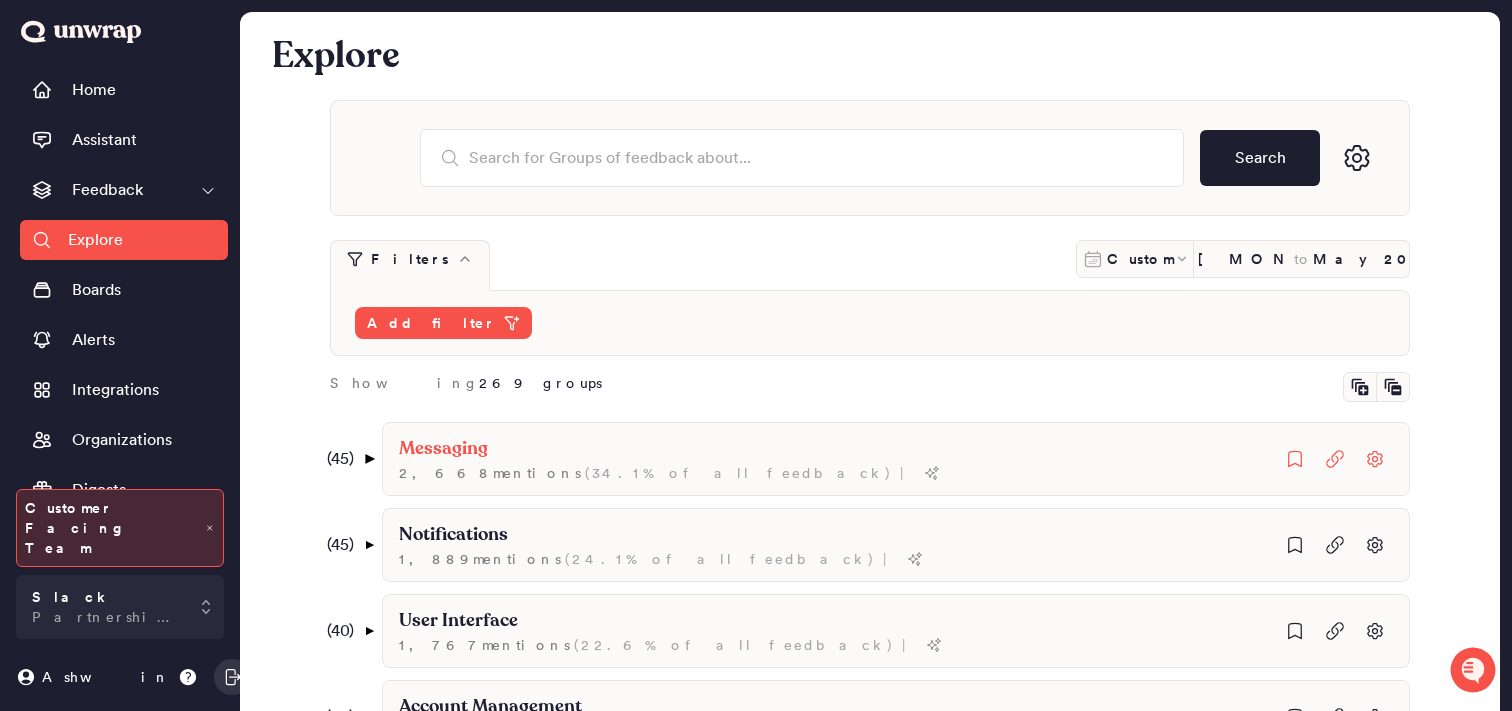 click on "▼" at bounding box center (369, 459) 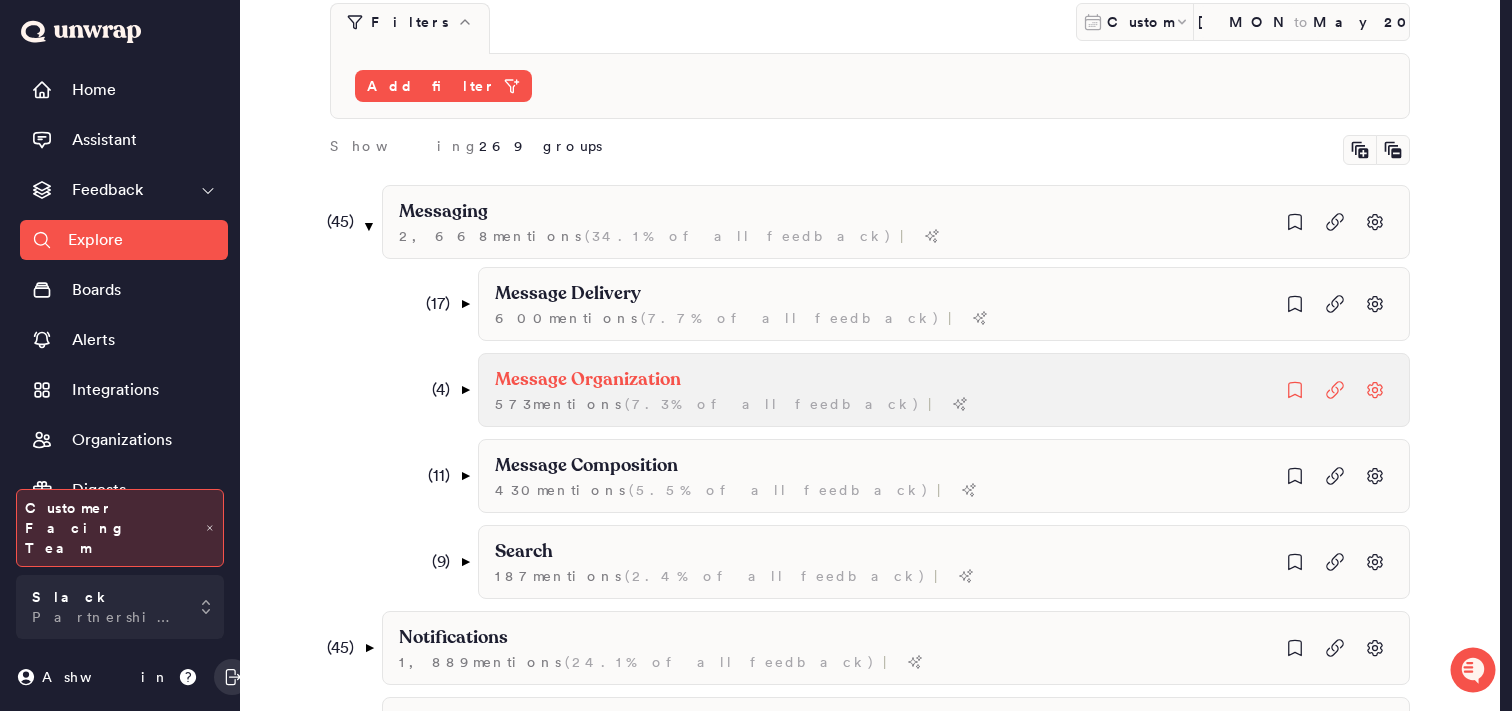 scroll, scrollTop: 251, scrollLeft: 0, axis: vertical 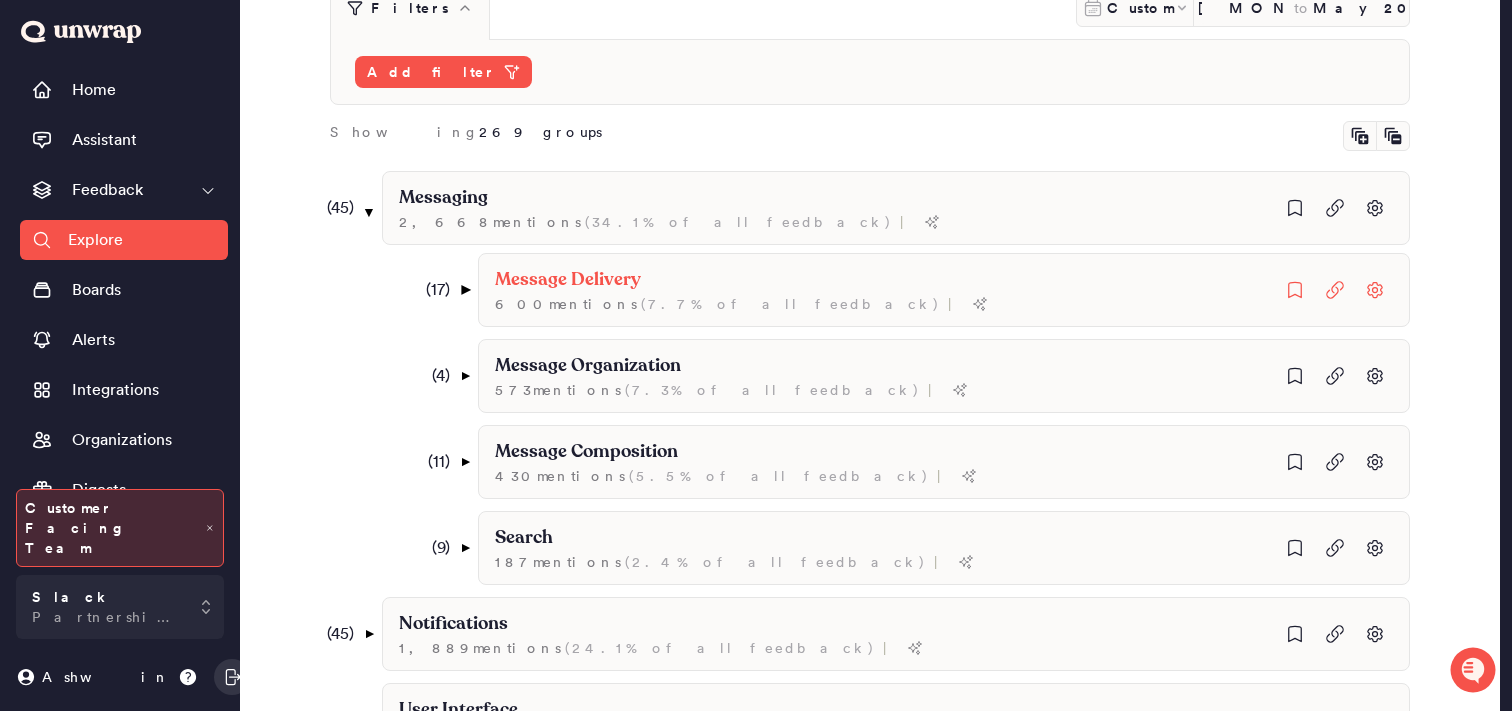 click on "▼" at bounding box center [465, 290] 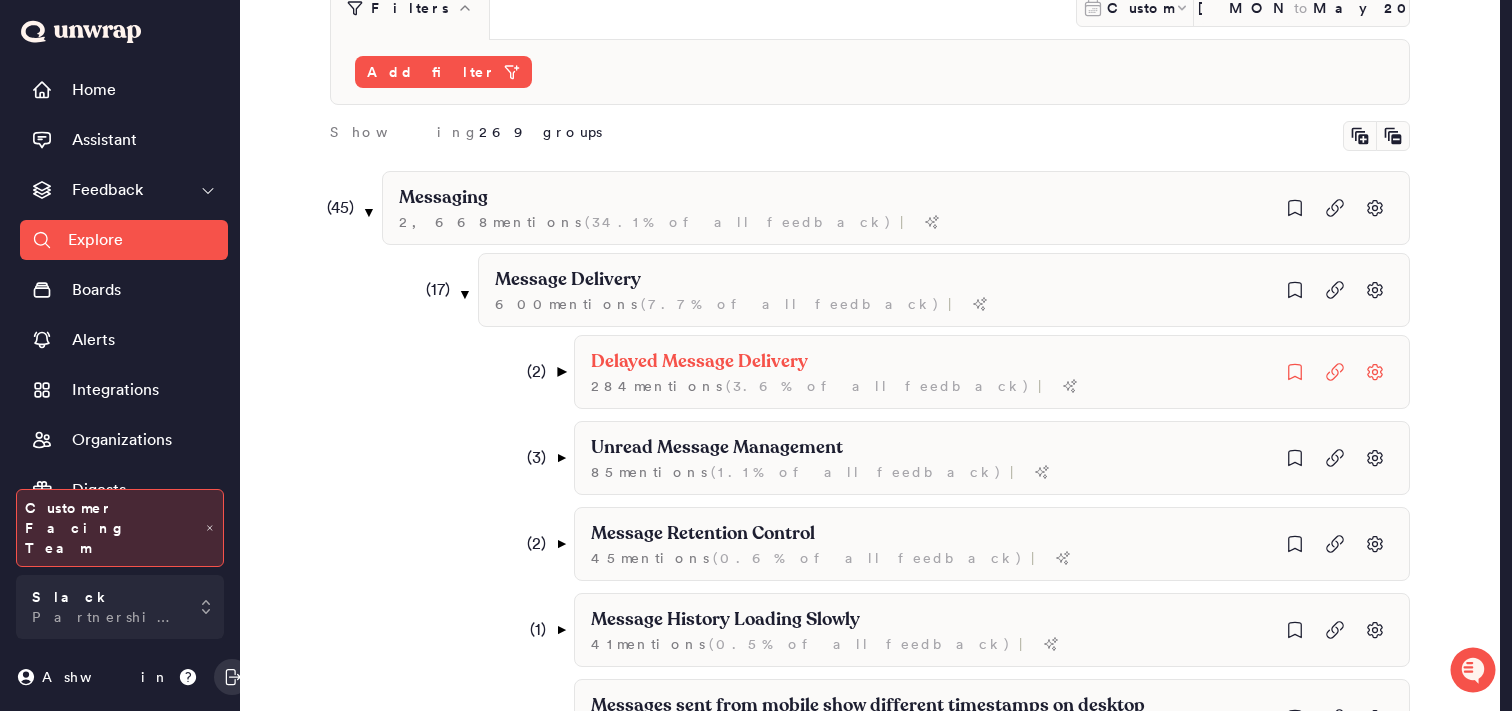 click on "▼" at bounding box center (561, 372) 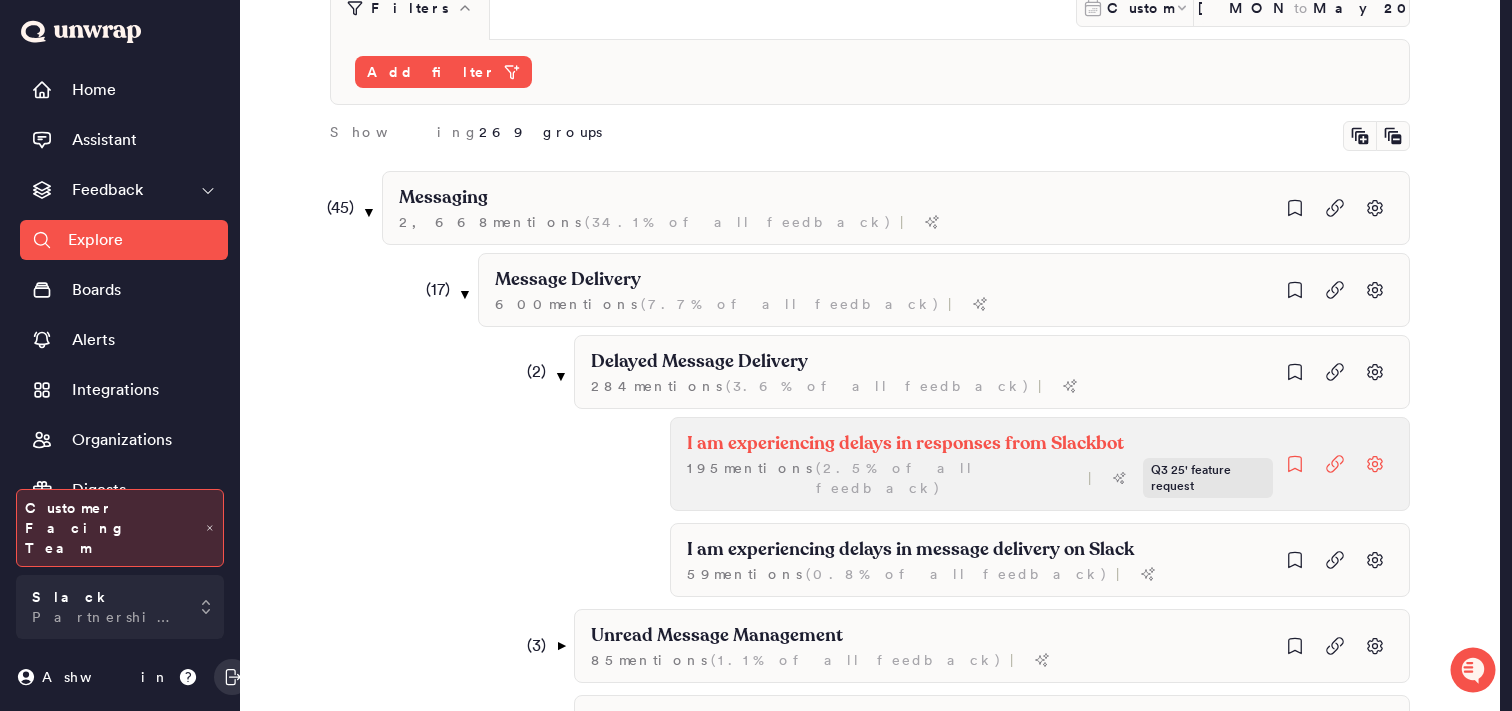 click on "I am experiencing delays in responses from Slackbot" at bounding box center [905, 444] 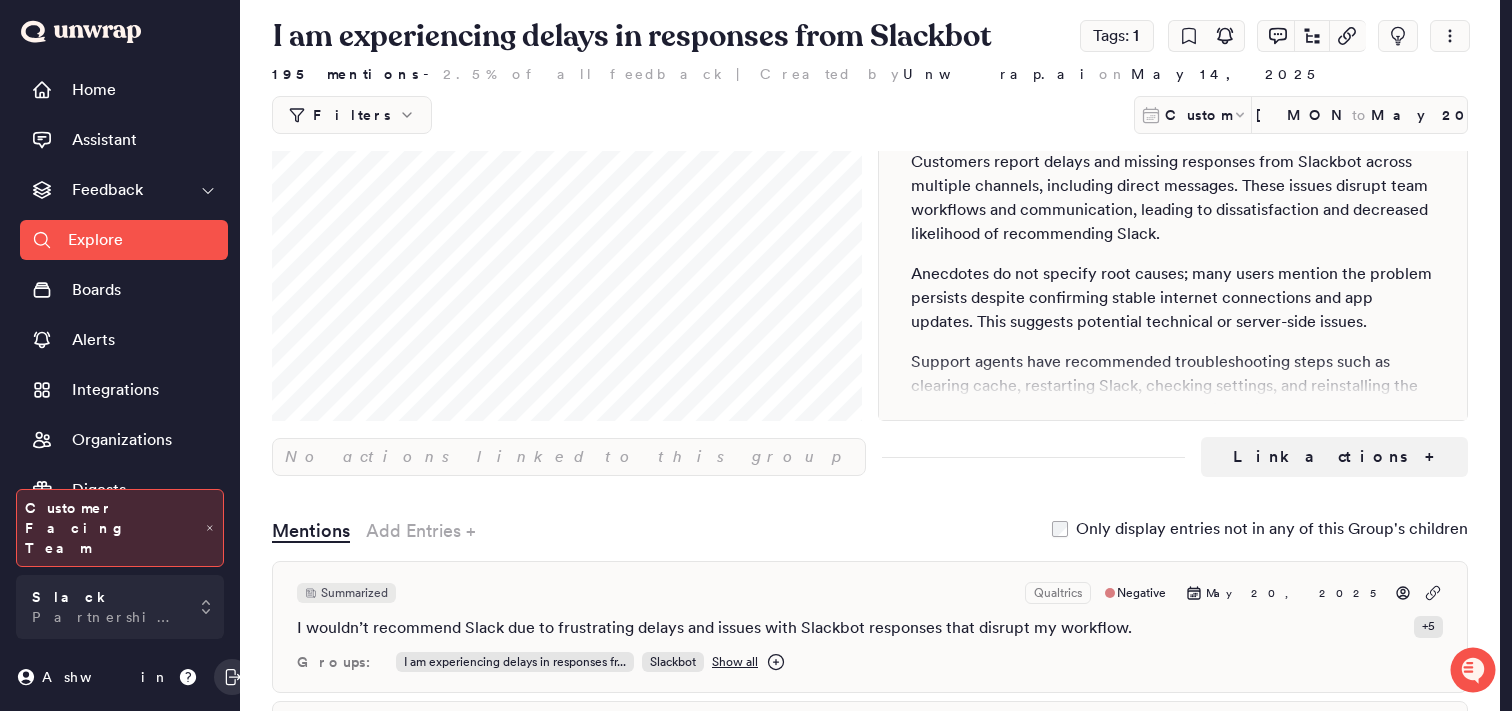scroll, scrollTop: 0, scrollLeft: 0, axis: both 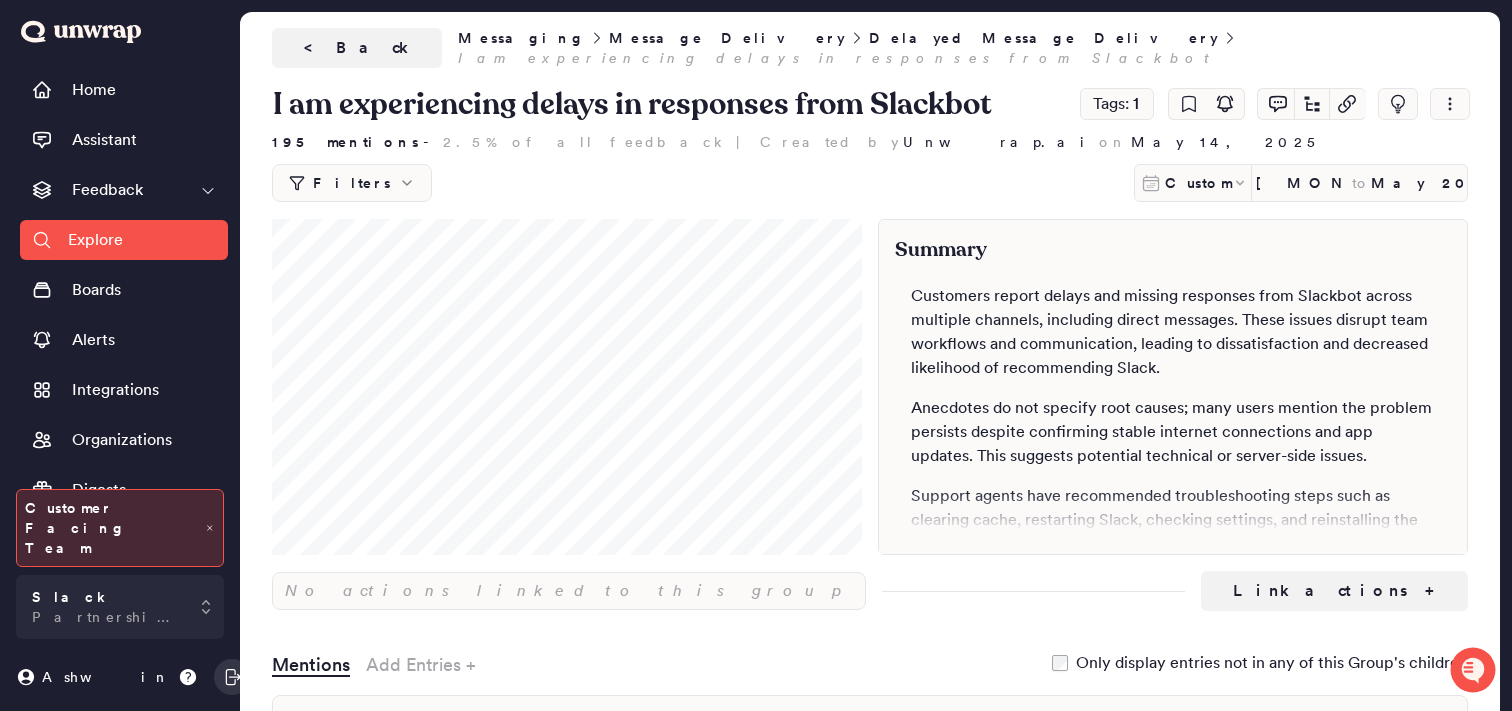 click 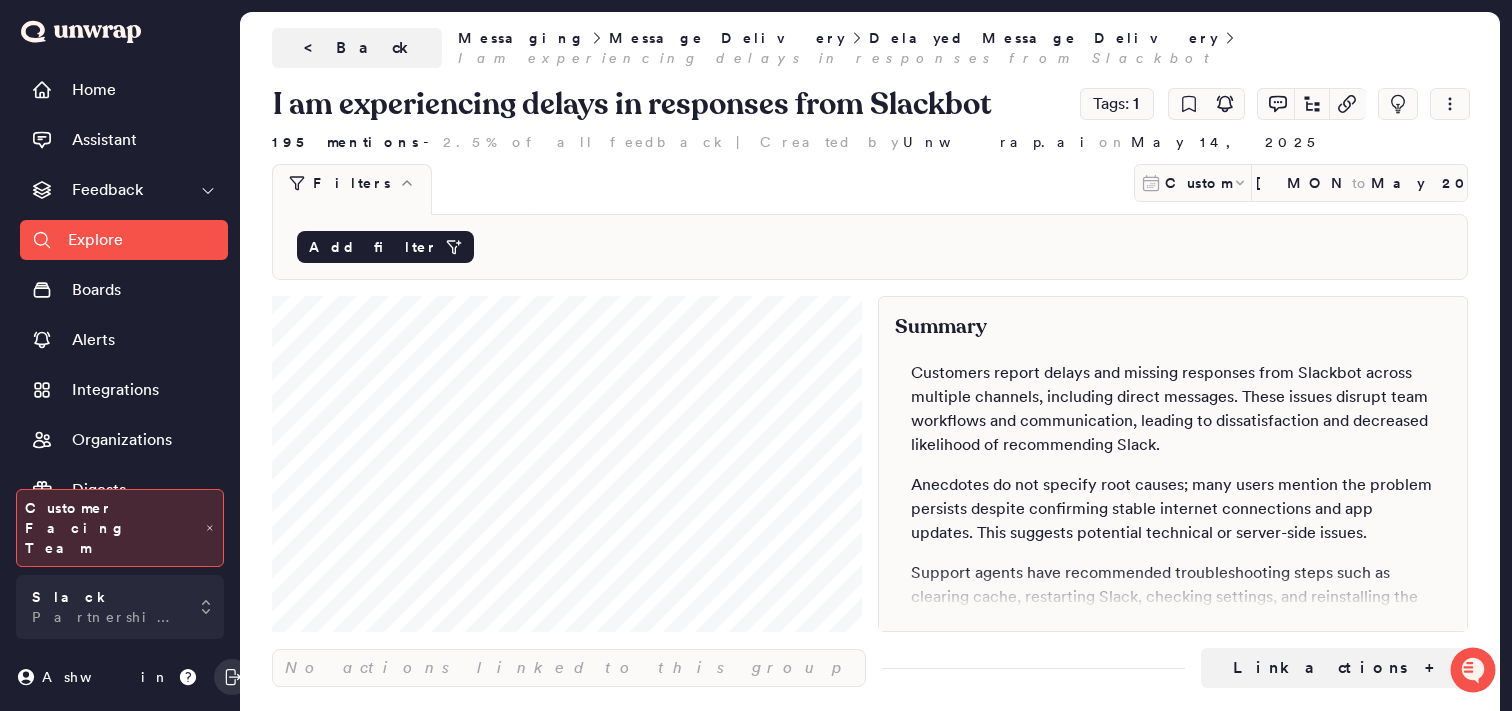 click on "Add filter" at bounding box center [373, 247] 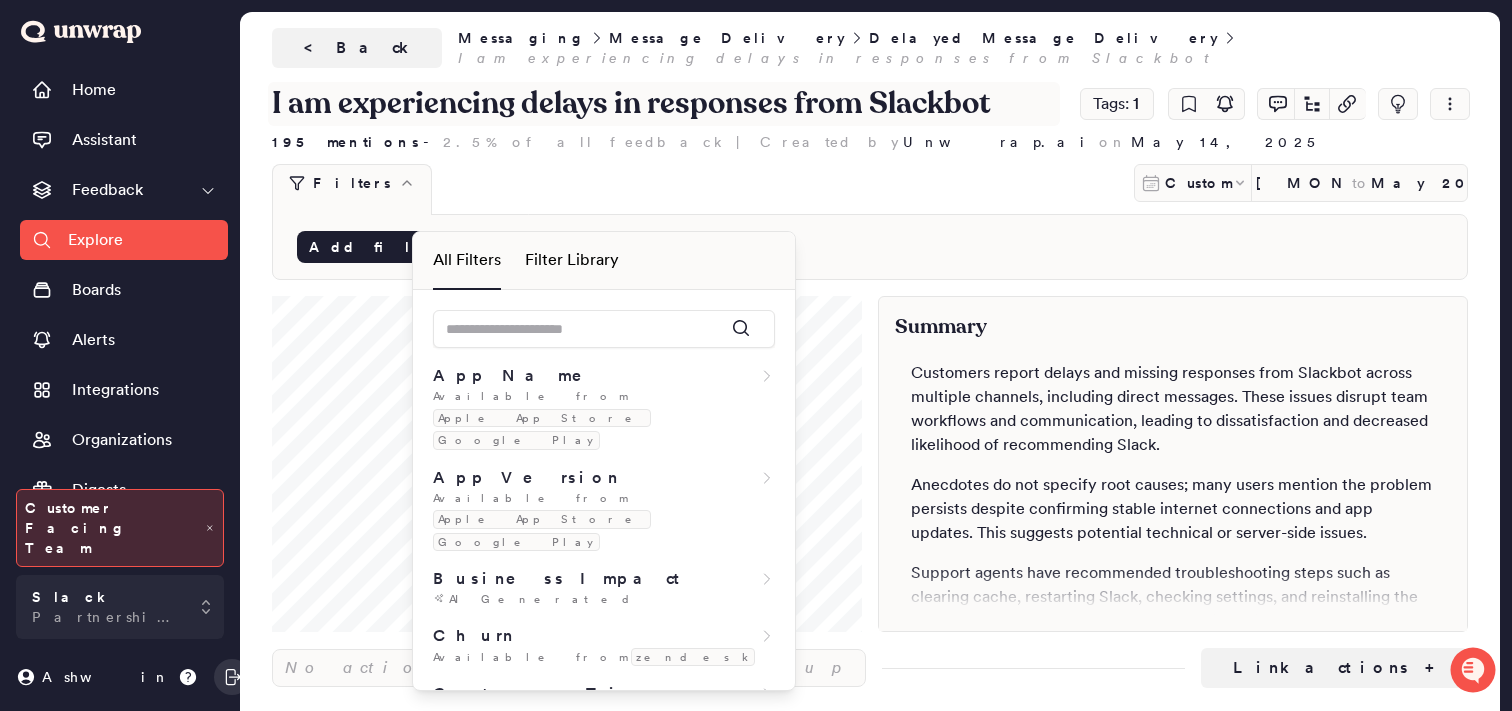 click on "I am experiencing delays in responses from Slackbot" at bounding box center (664, 104) 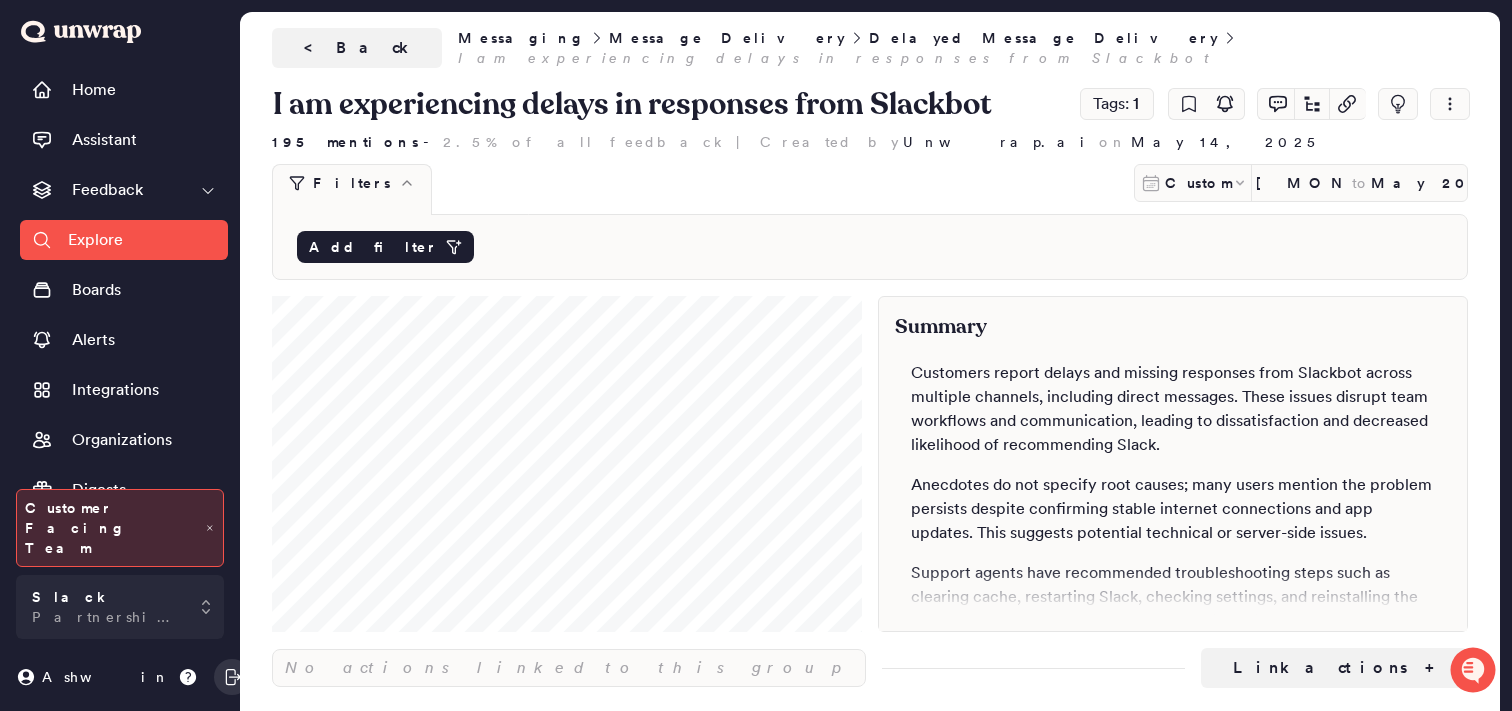 click on "Filters Custom [MONTH] [DAY], [YEAR] to [MONTH] [DAY], [YEAR]" at bounding box center [870, 189] 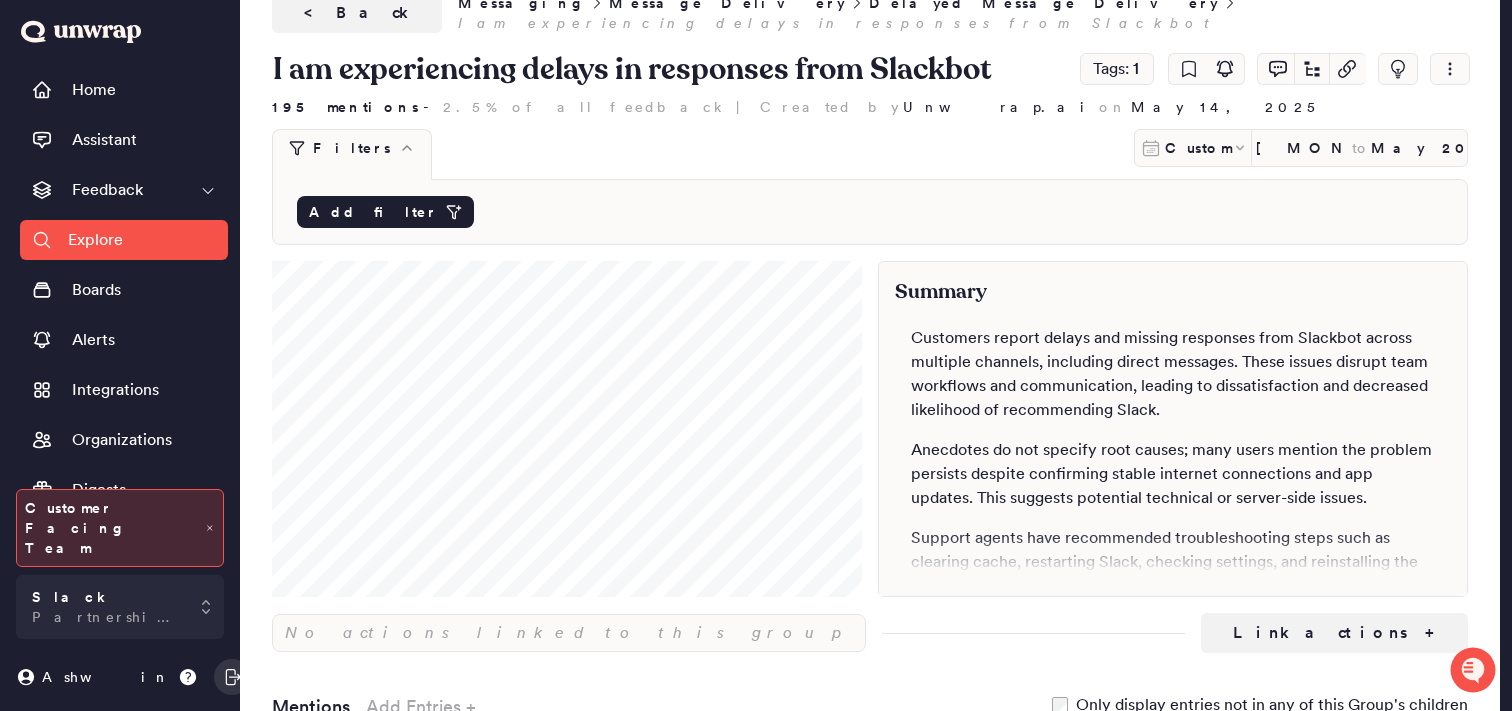 scroll, scrollTop: 42, scrollLeft: 0, axis: vertical 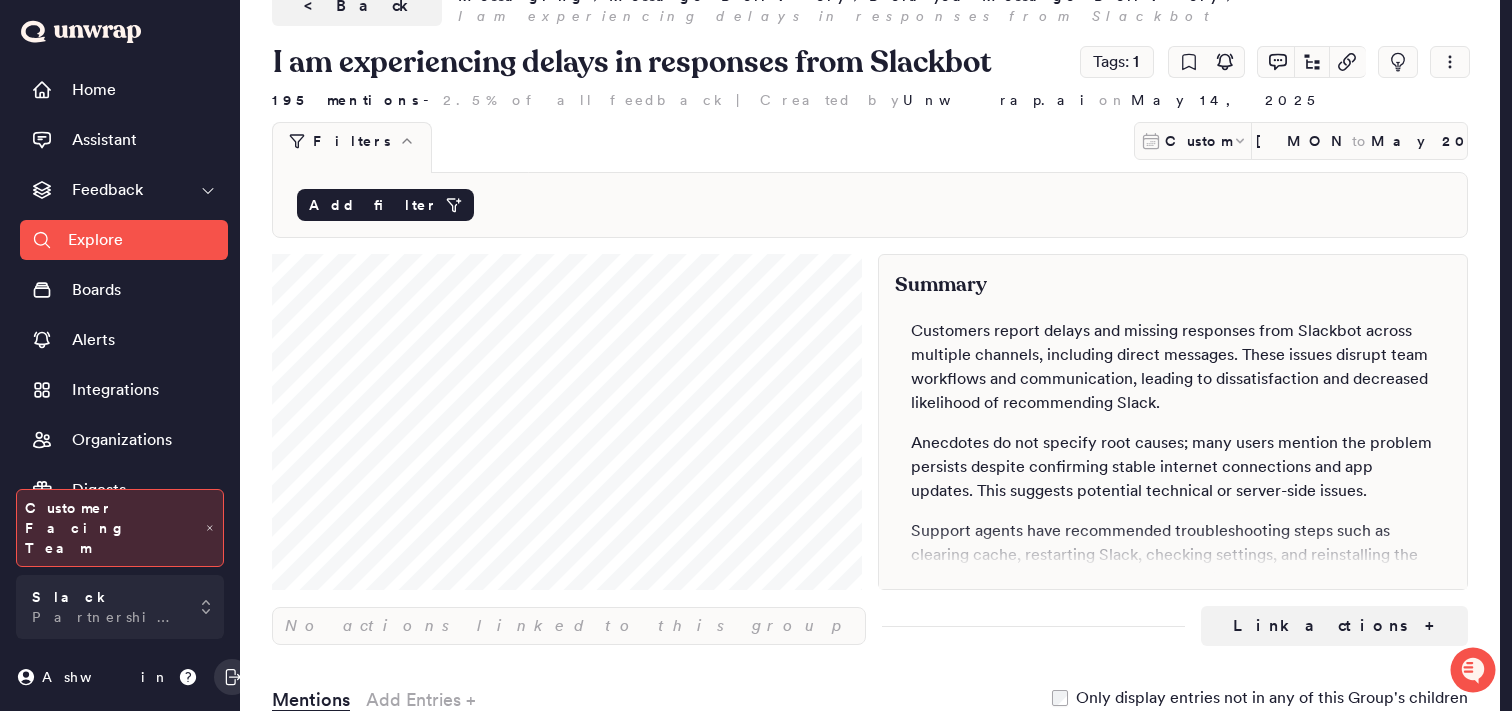 click on "Add filter" at bounding box center [385, 205] 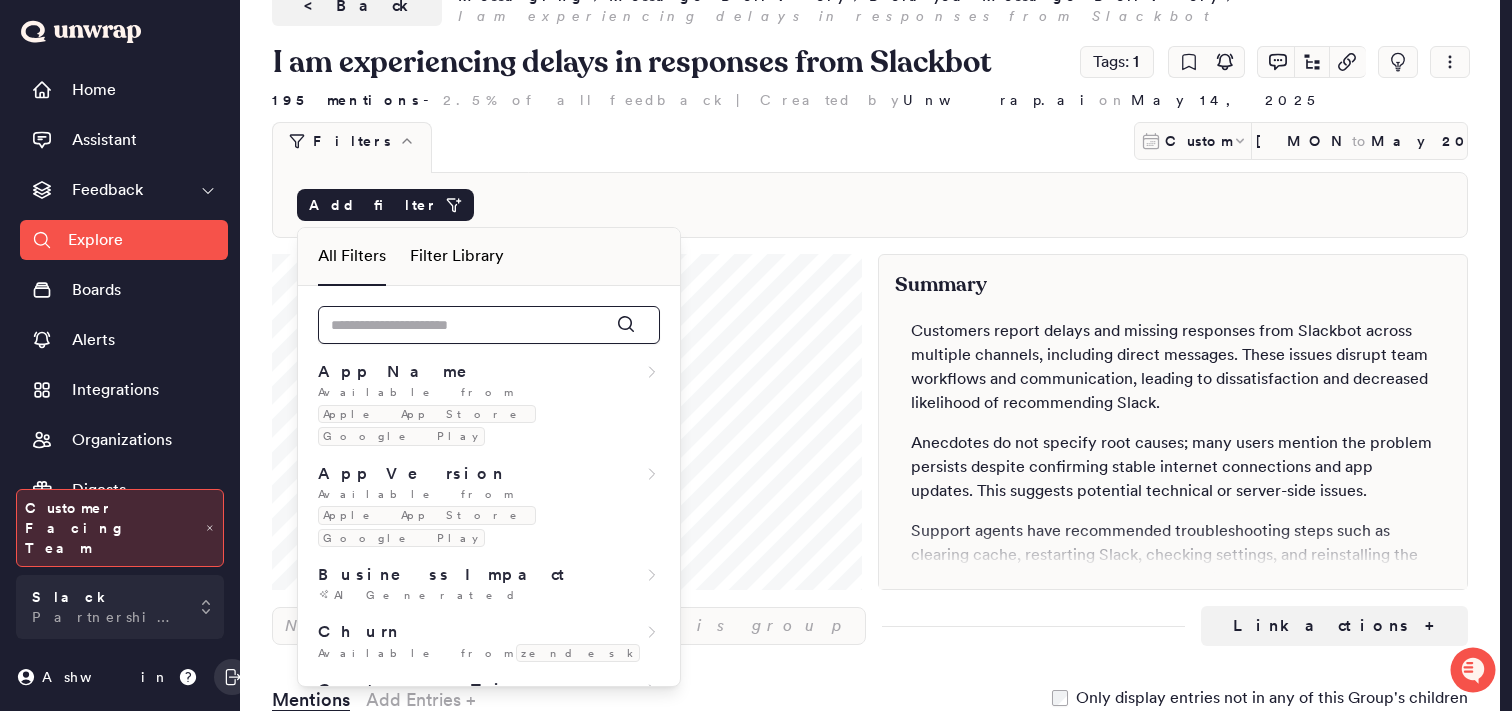click at bounding box center [489, 325] 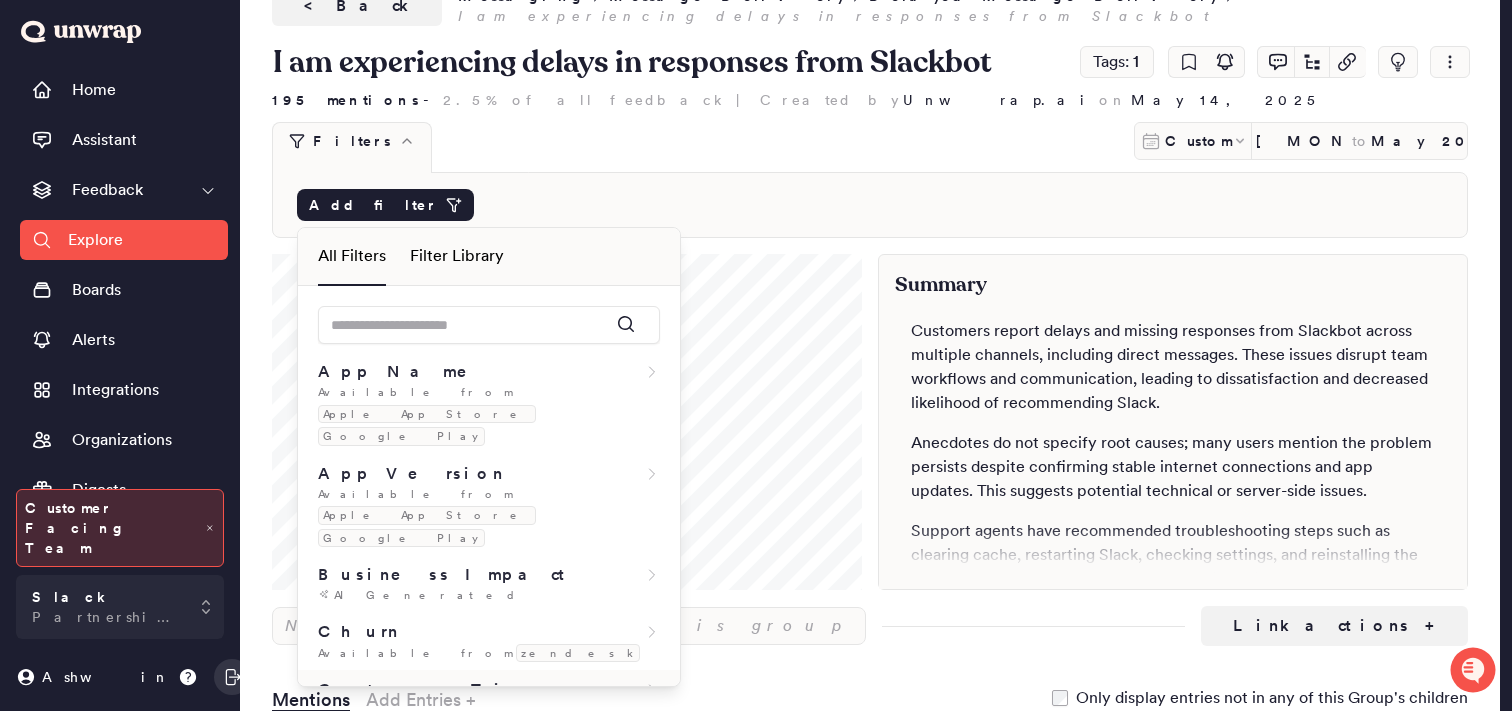 click on "Customer Tier" at bounding box center (435, 690) 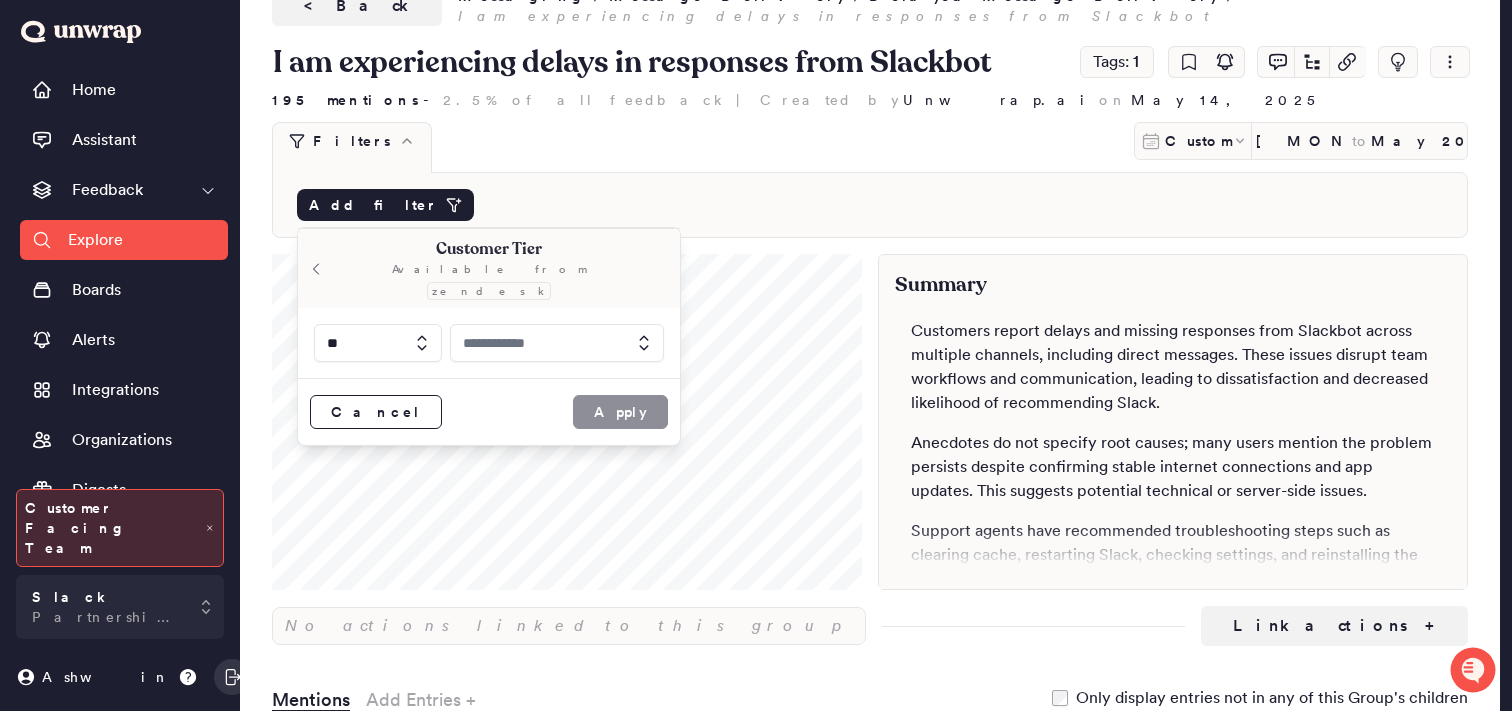 click at bounding box center [557, 343] 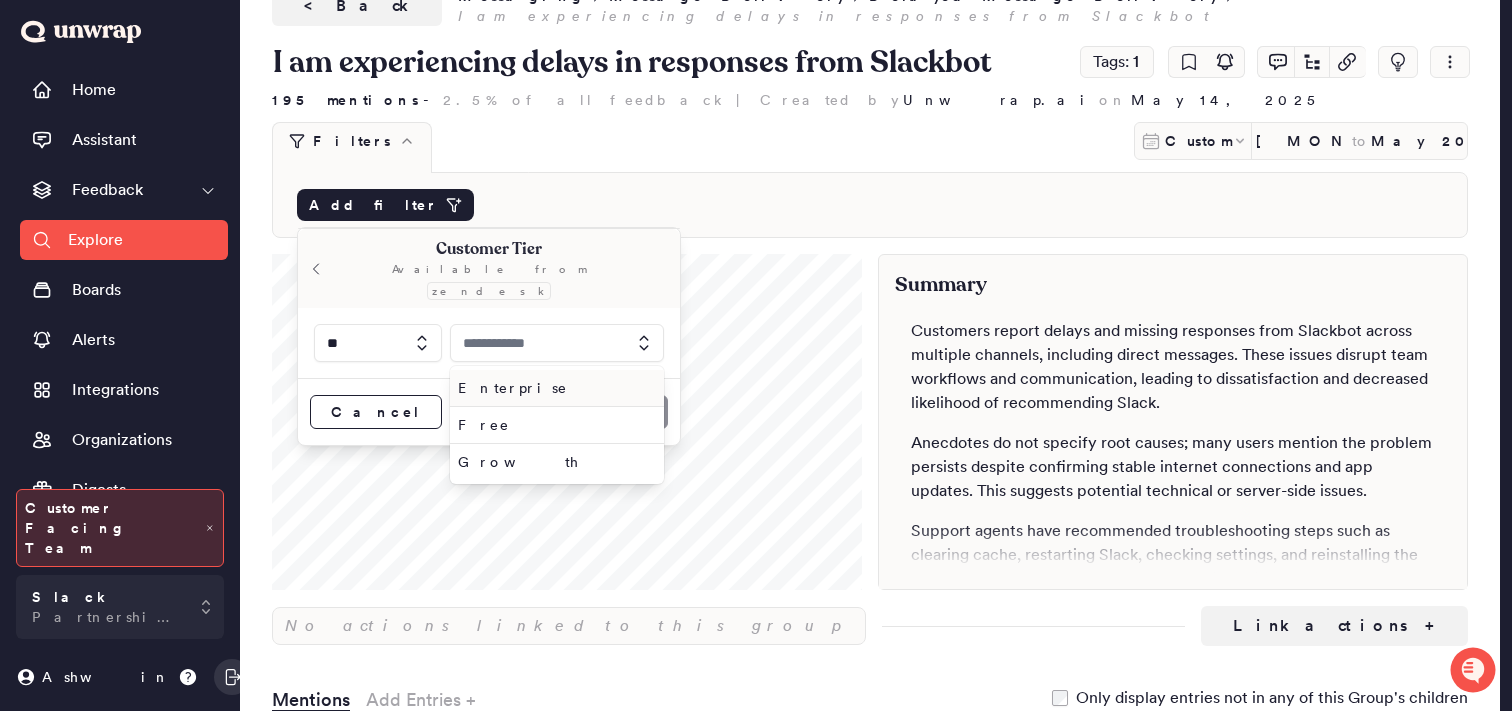 click on "Enterprise" at bounding box center (557, 388) 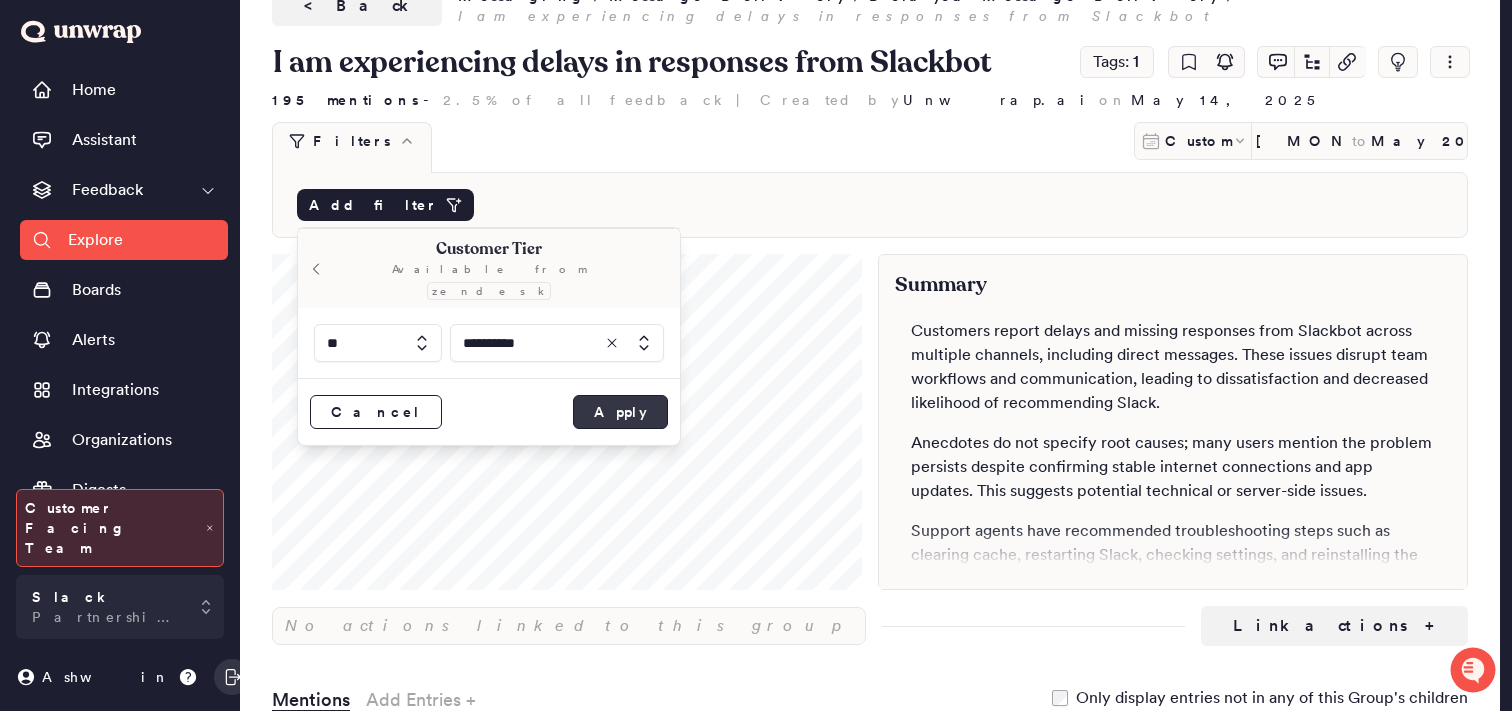 click on "Apply" at bounding box center (620, 412) 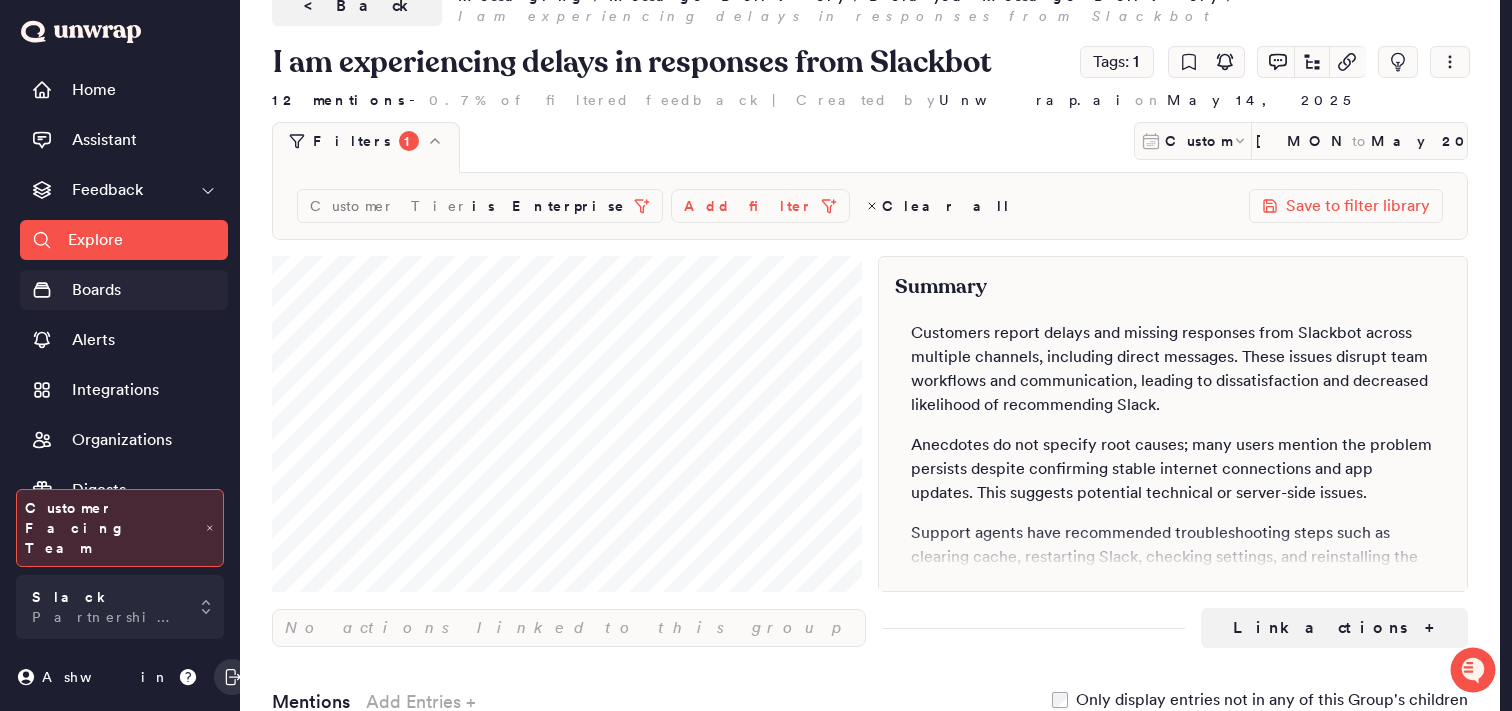 click on "Boards" at bounding box center (96, 290) 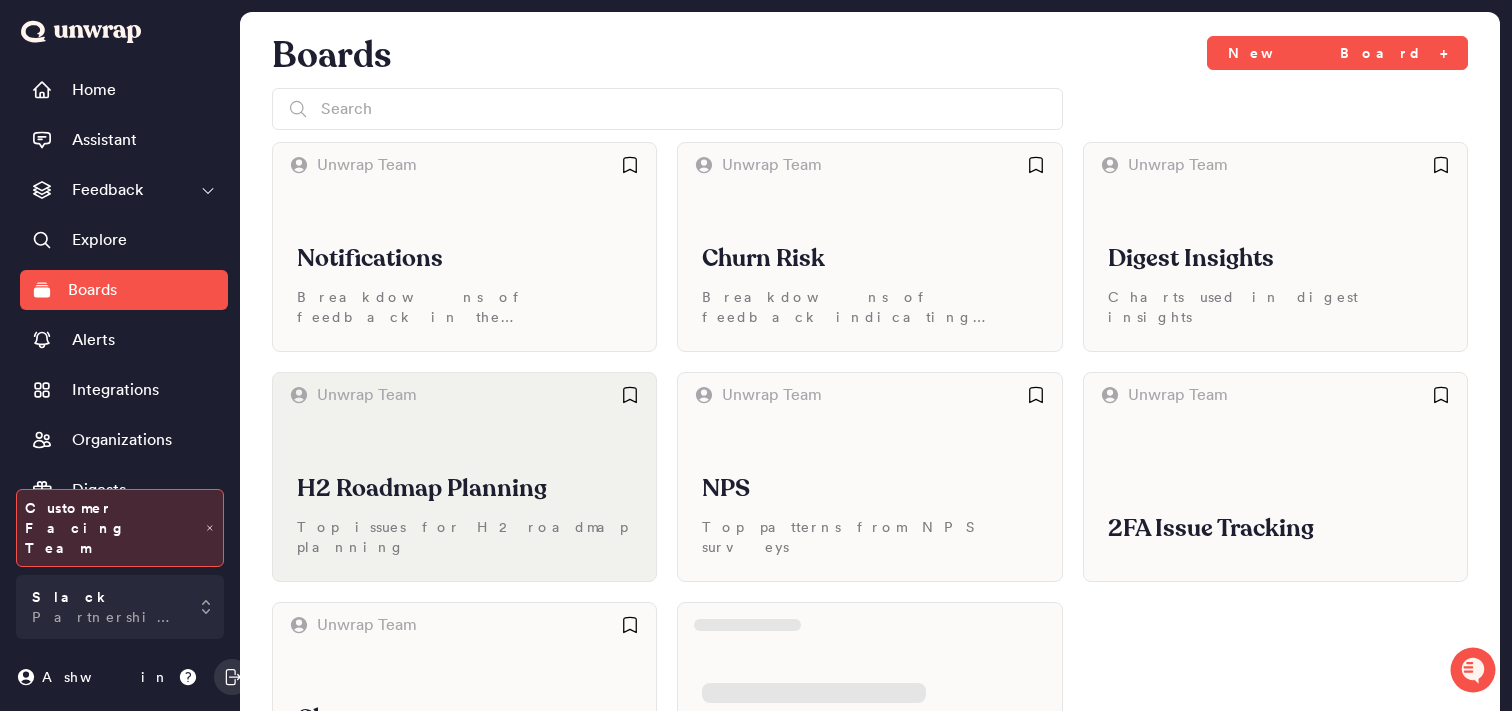 scroll, scrollTop: 121, scrollLeft: 0, axis: vertical 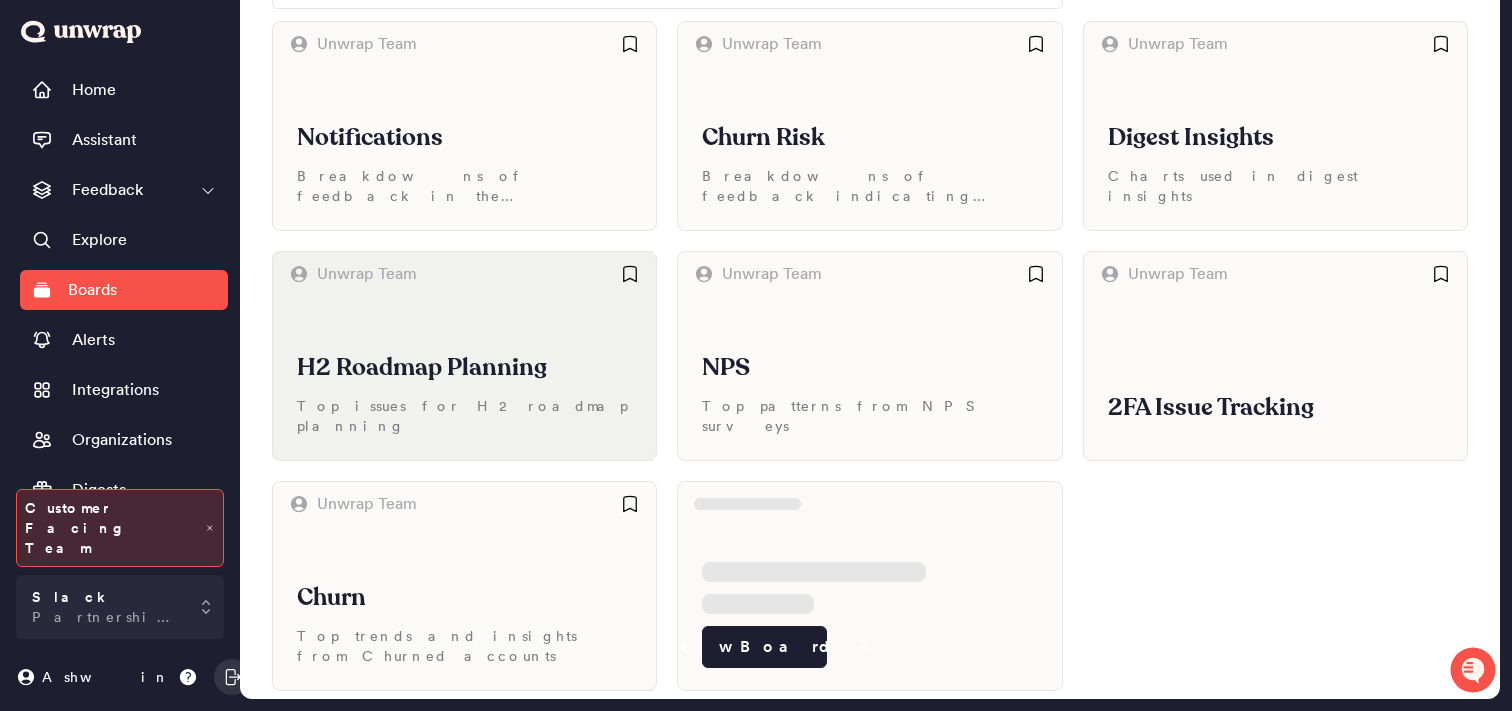 click on "H2 Roadmap Planning Top issues for H2 roadmap planning" at bounding box center [464, 378] 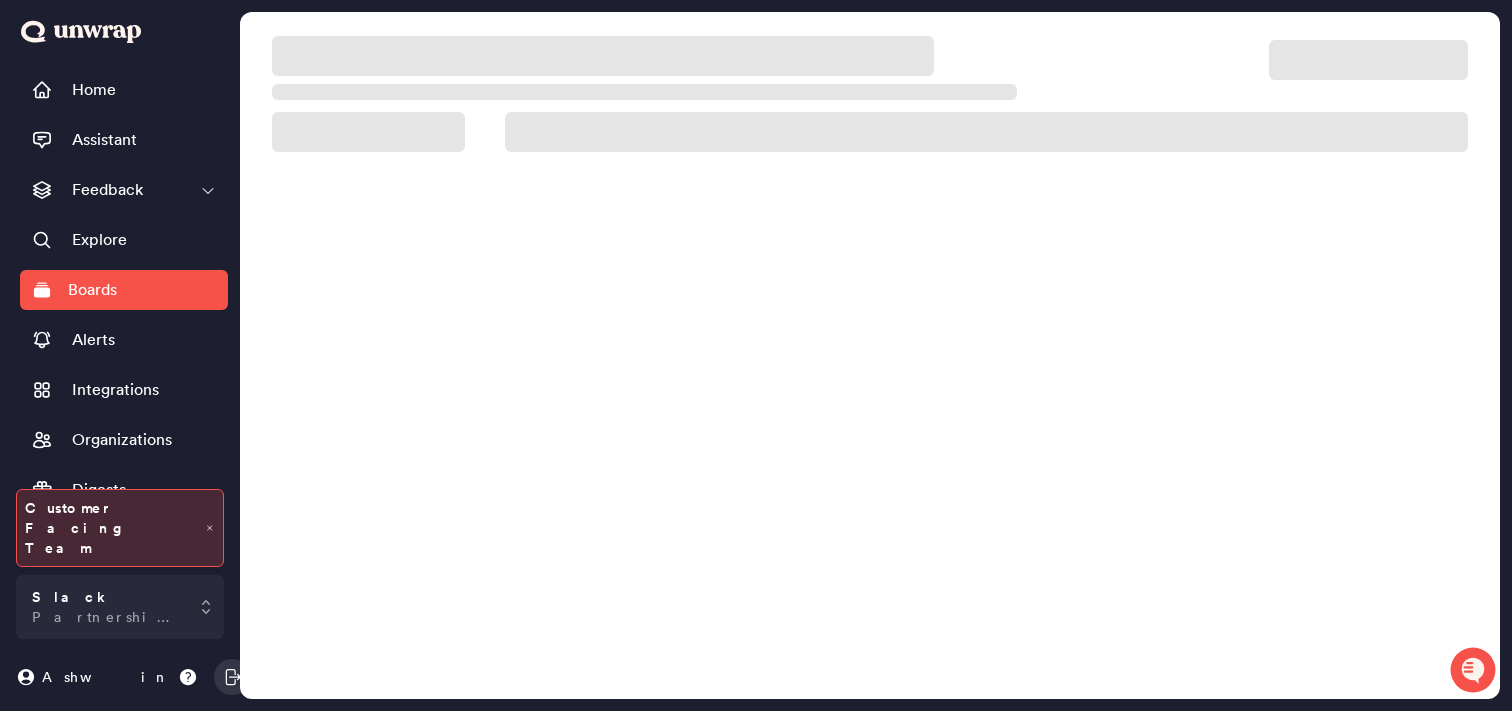 scroll, scrollTop: 0, scrollLeft: 0, axis: both 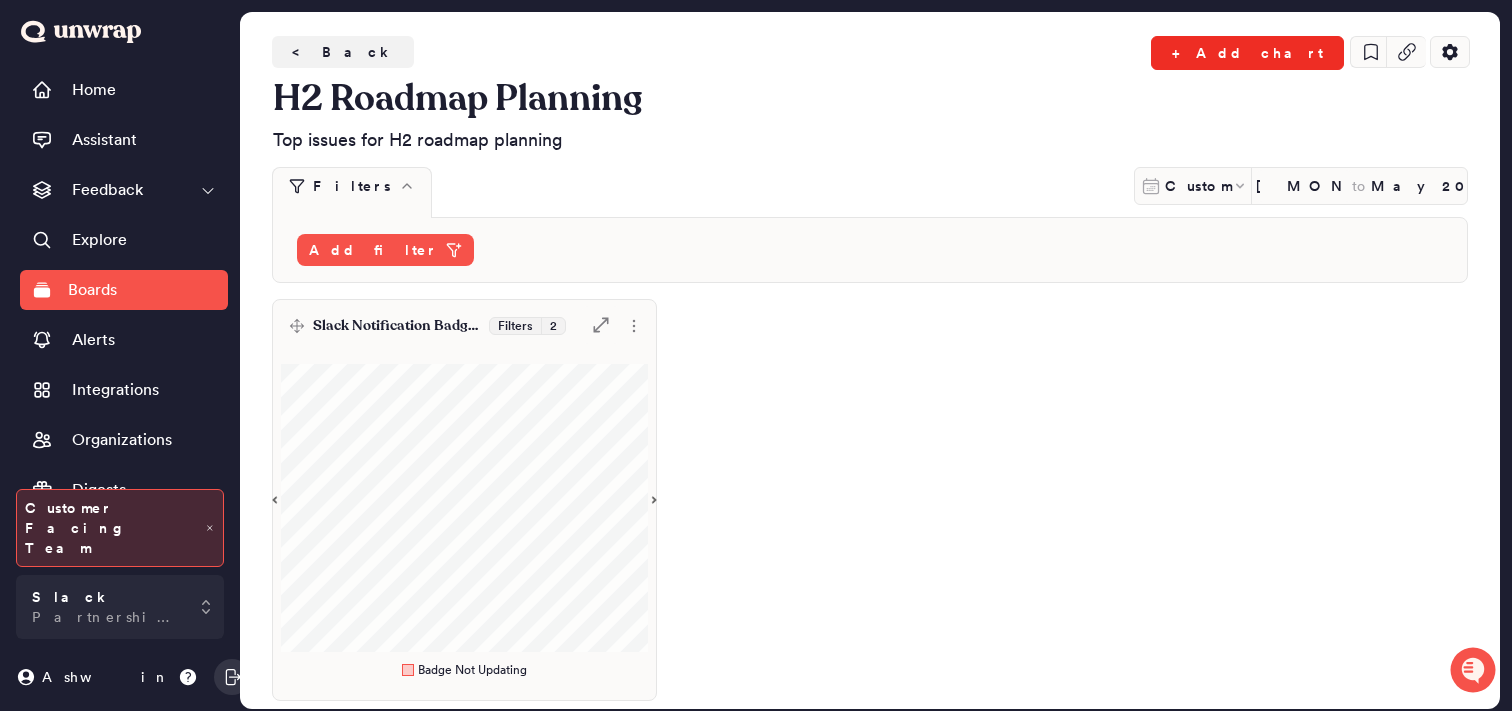click on "+ Add chart" at bounding box center [1247, 53] 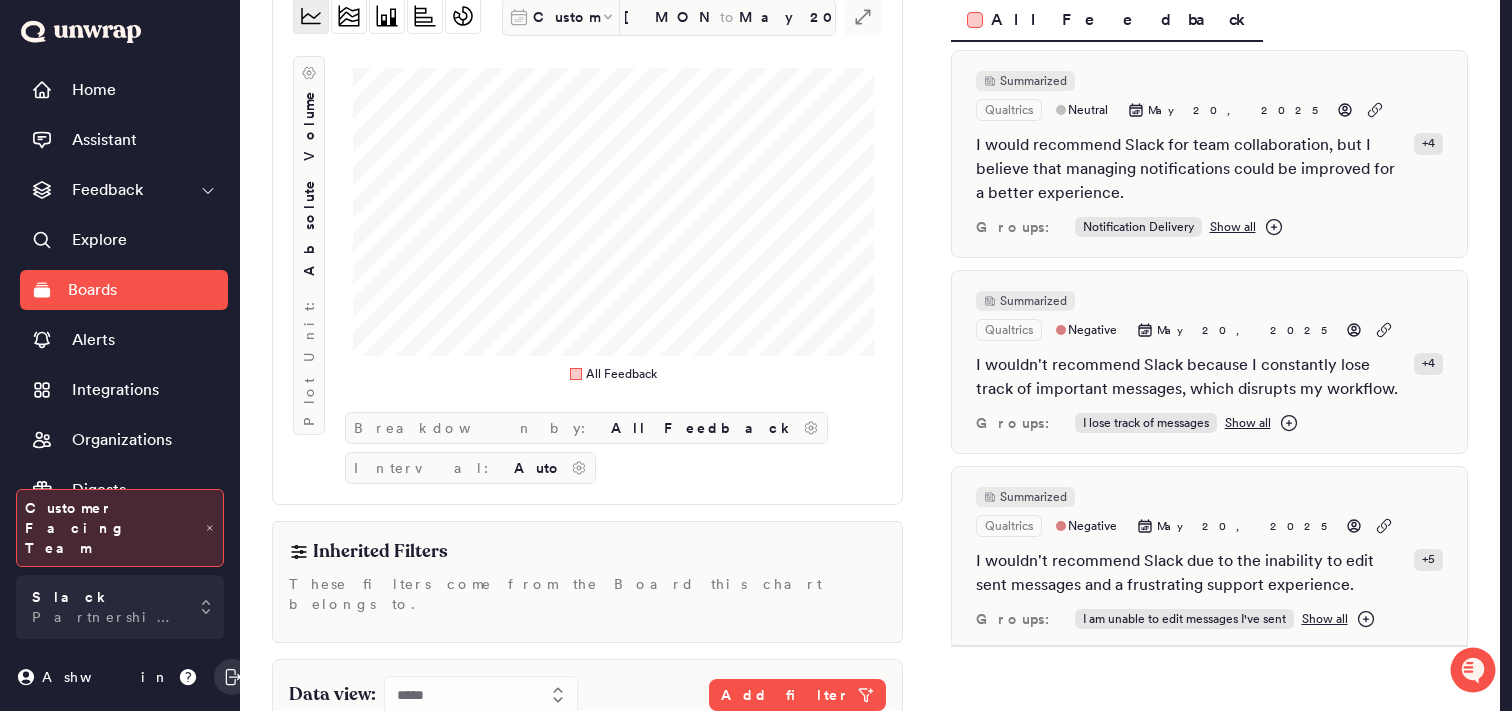 scroll, scrollTop: 185, scrollLeft: 0, axis: vertical 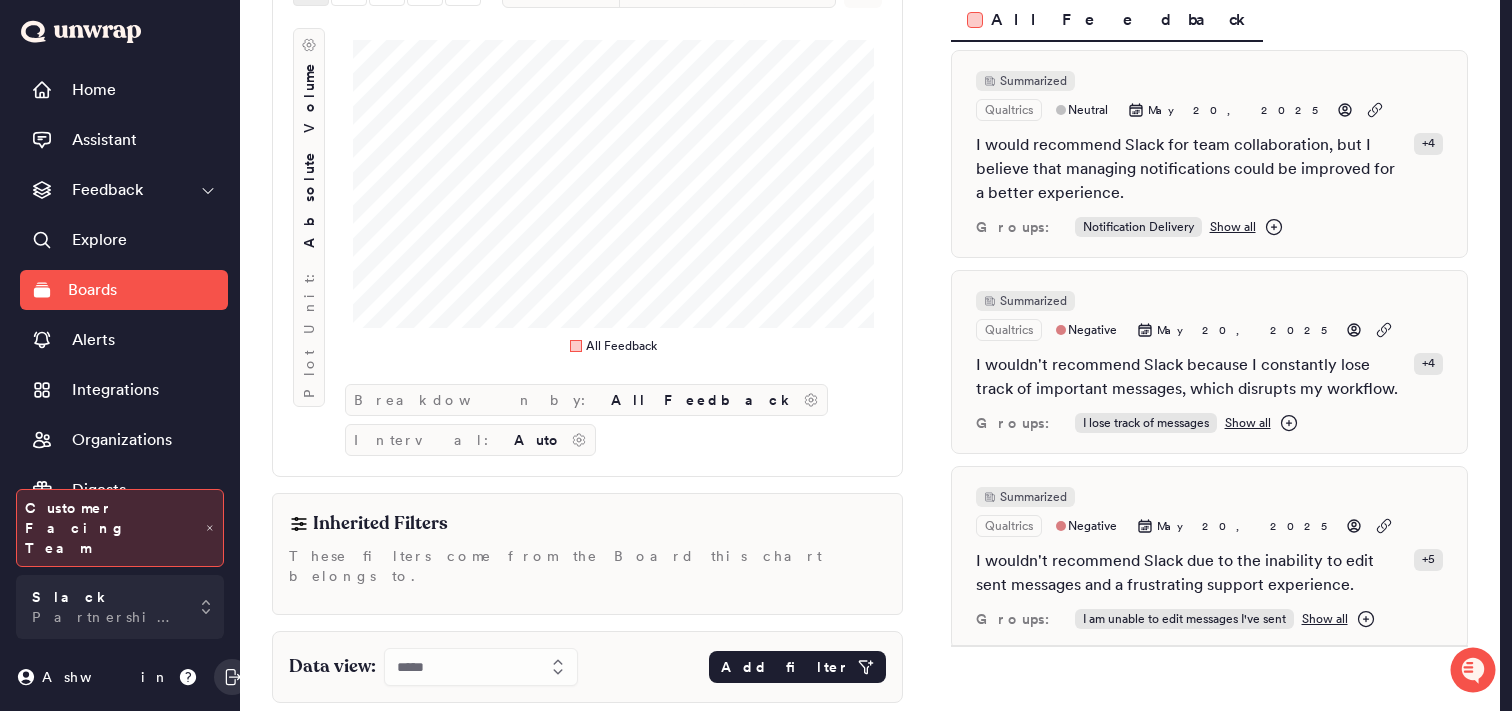 click on "Add filter" at bounding box center (785, 667) 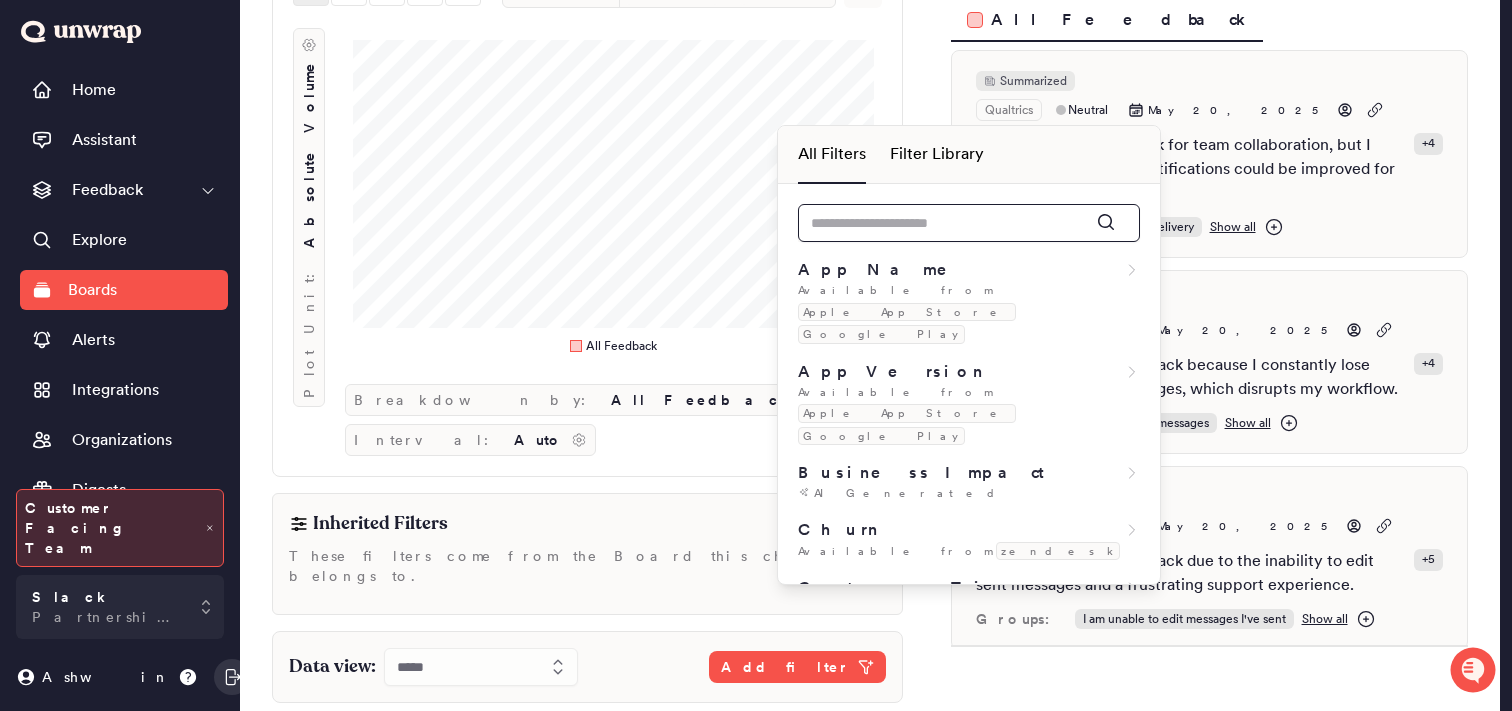 click at bounding box center [969, 223] 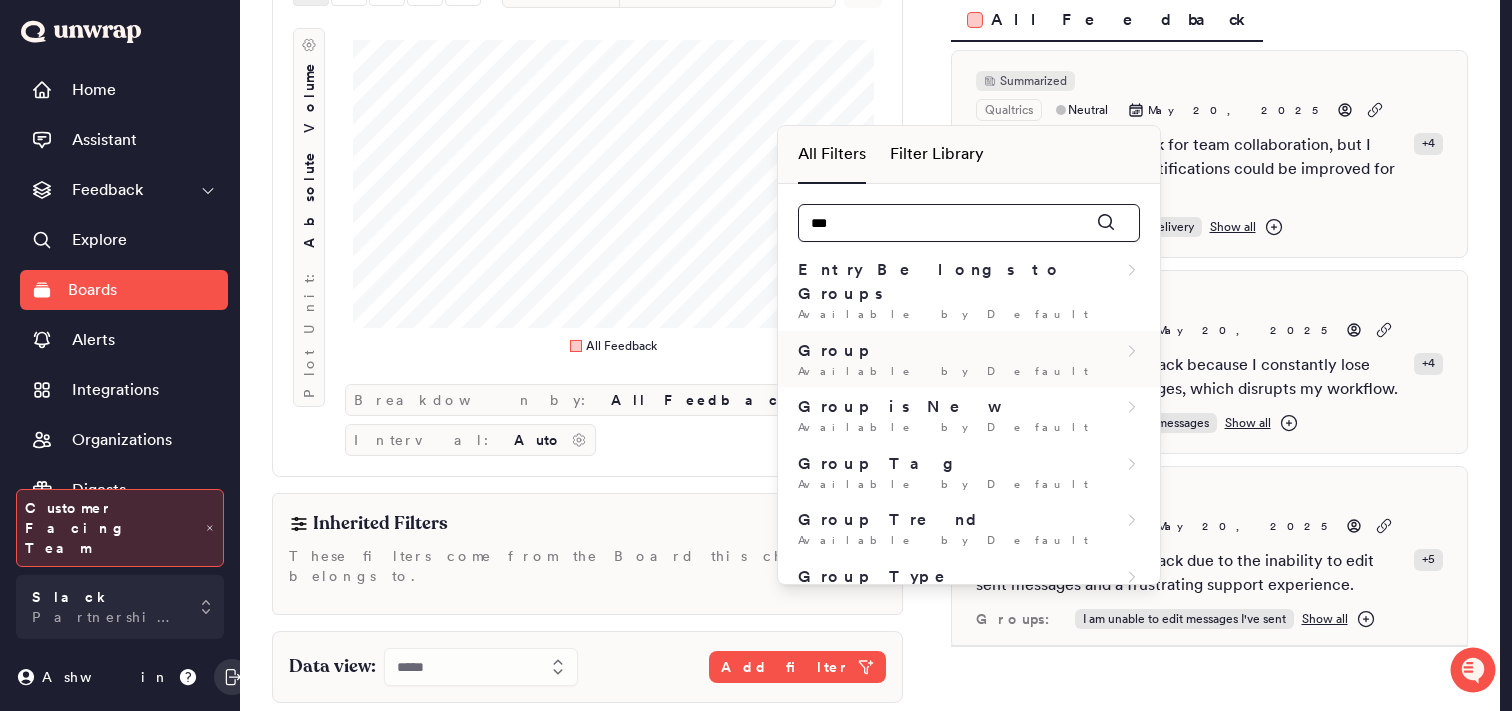type on "***" 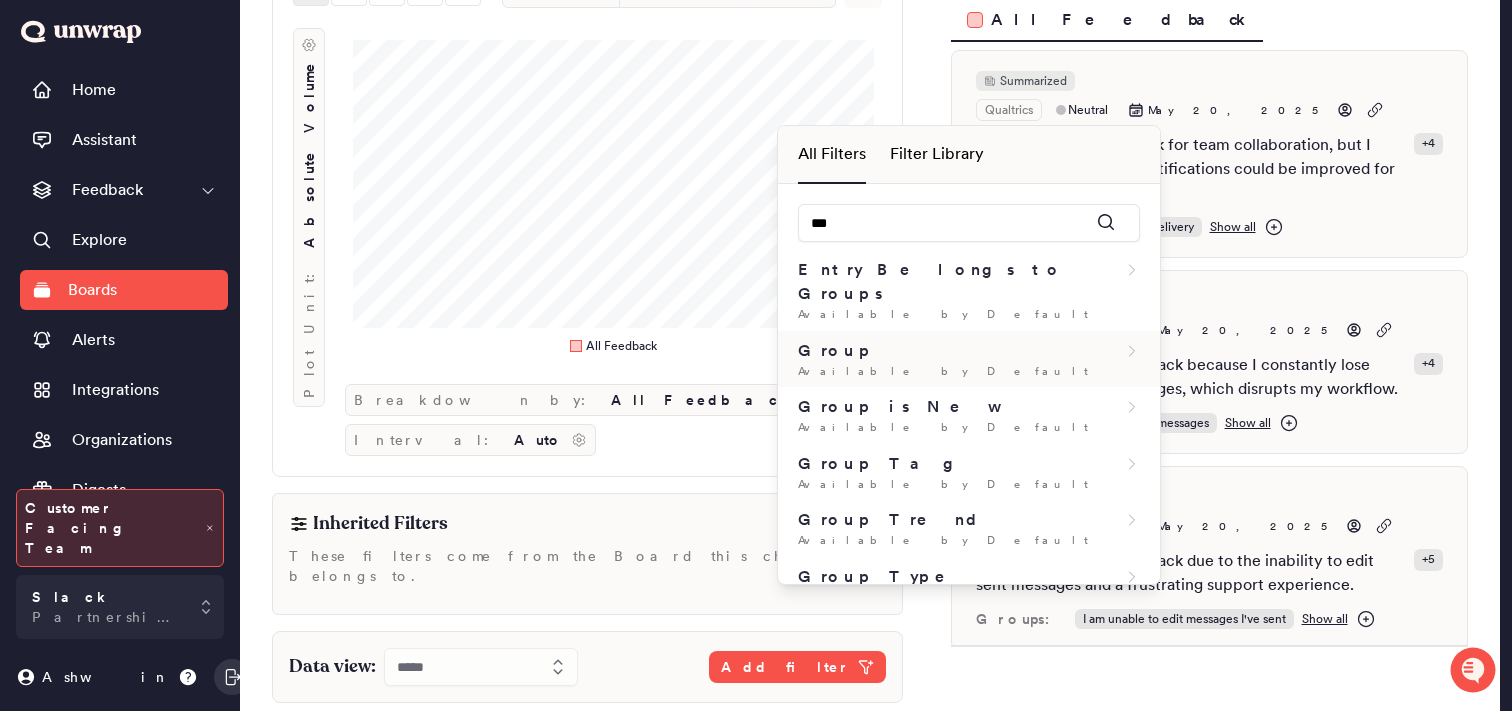 click on "Group" at bounding box center (969, 351) 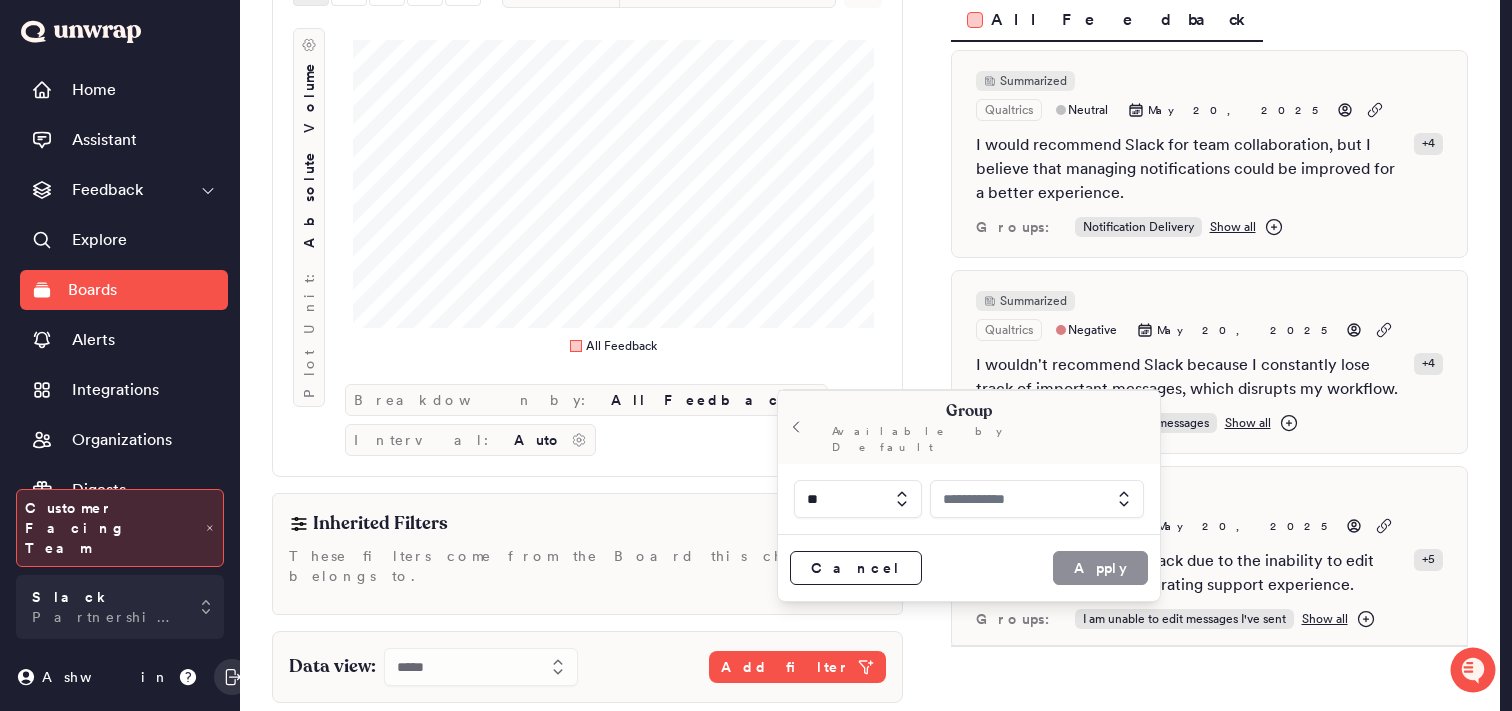 click at bounding box center (1037, 499) 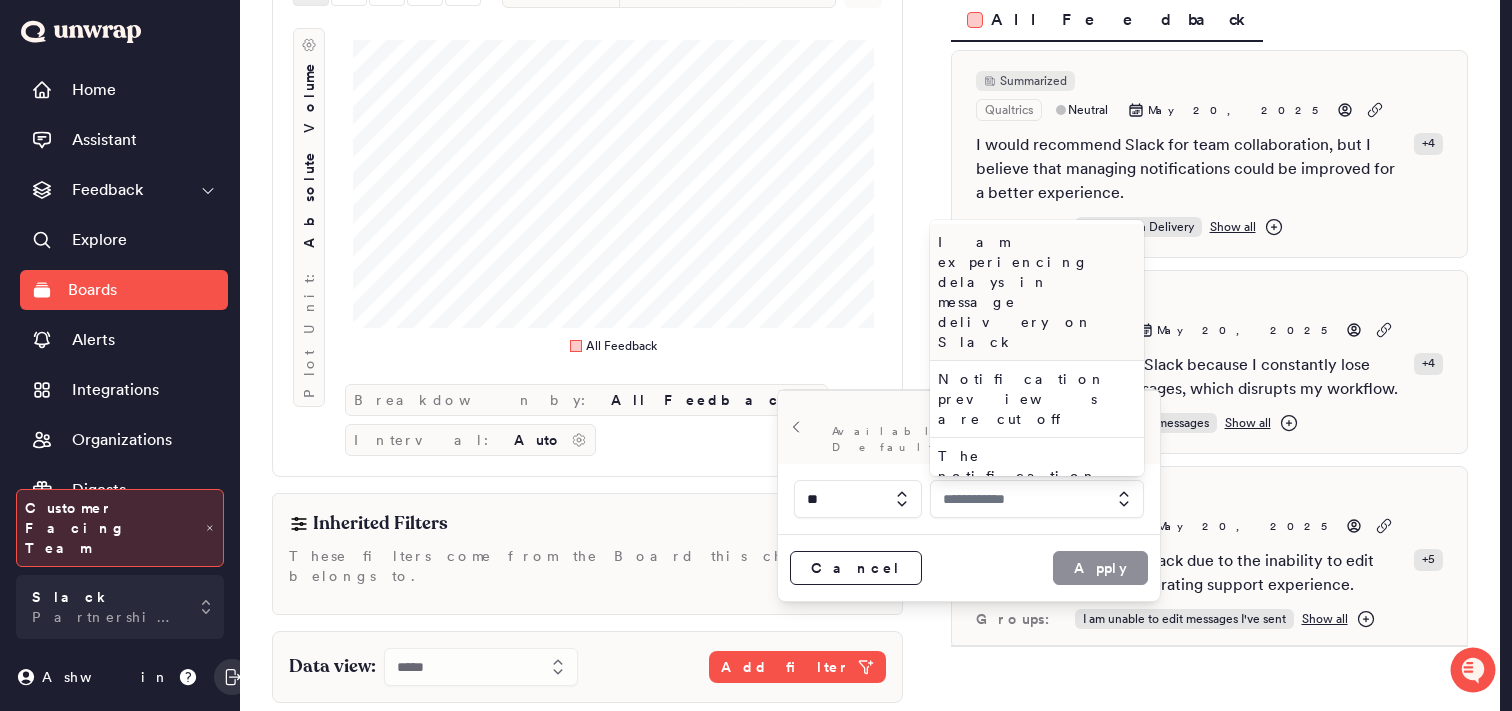 click at bounding box center [1037, 499] 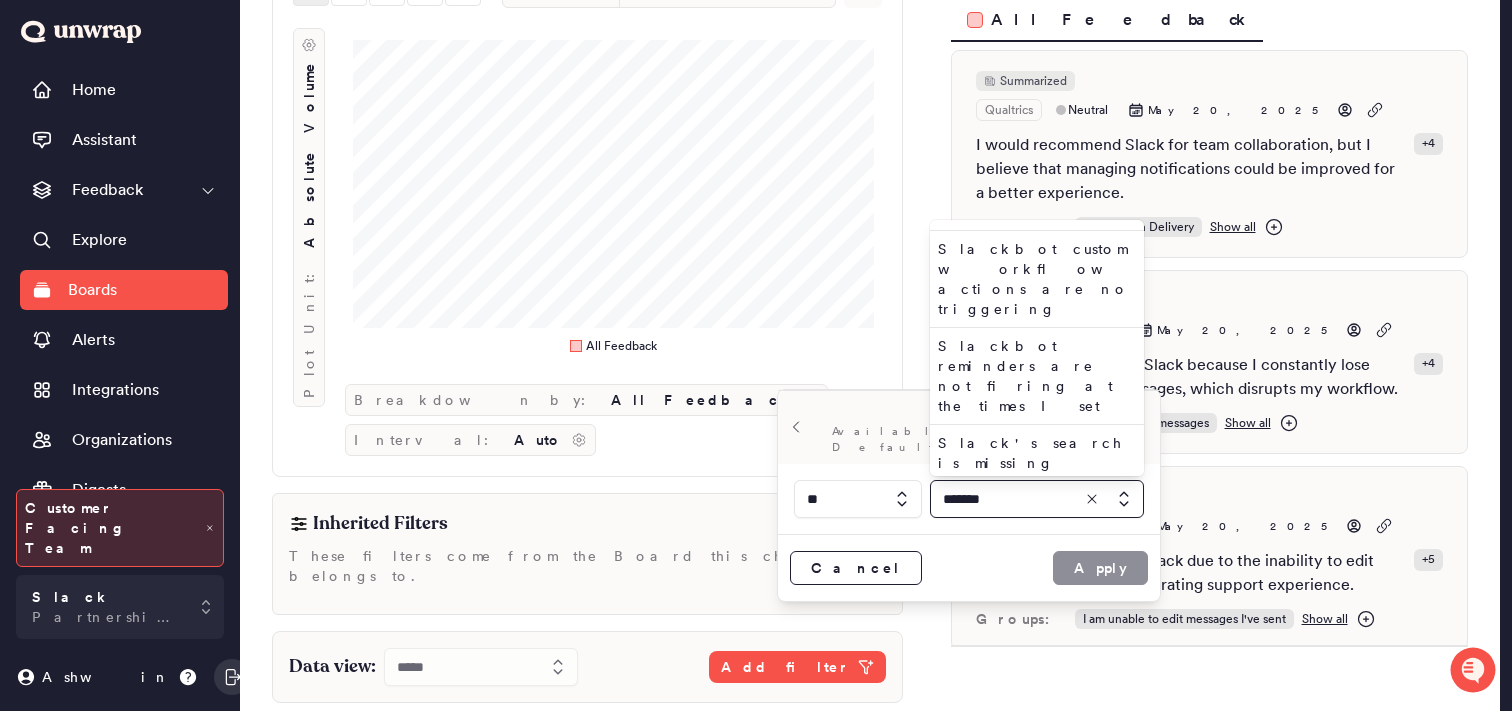 scroll, scrollTop: 0, scrollLeft: 0, axis: both 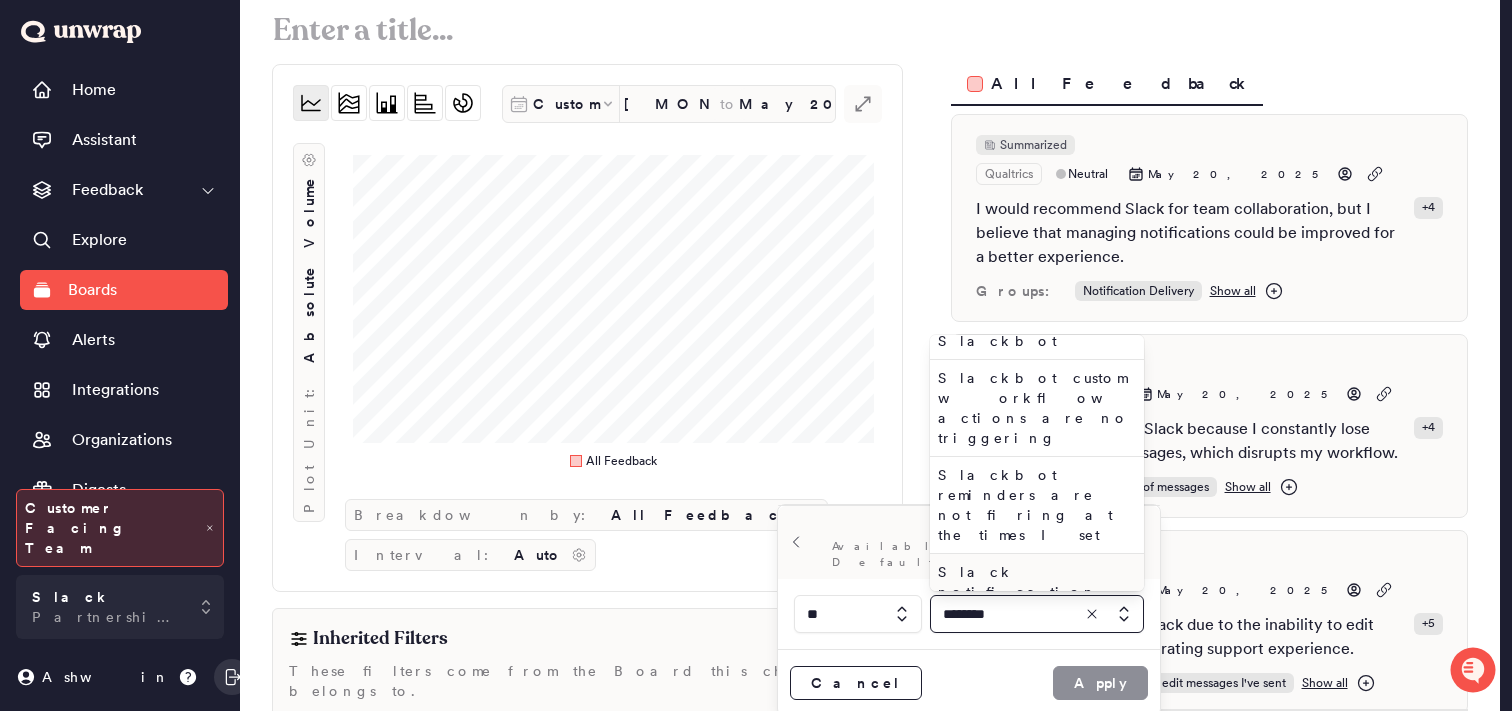type on "********" 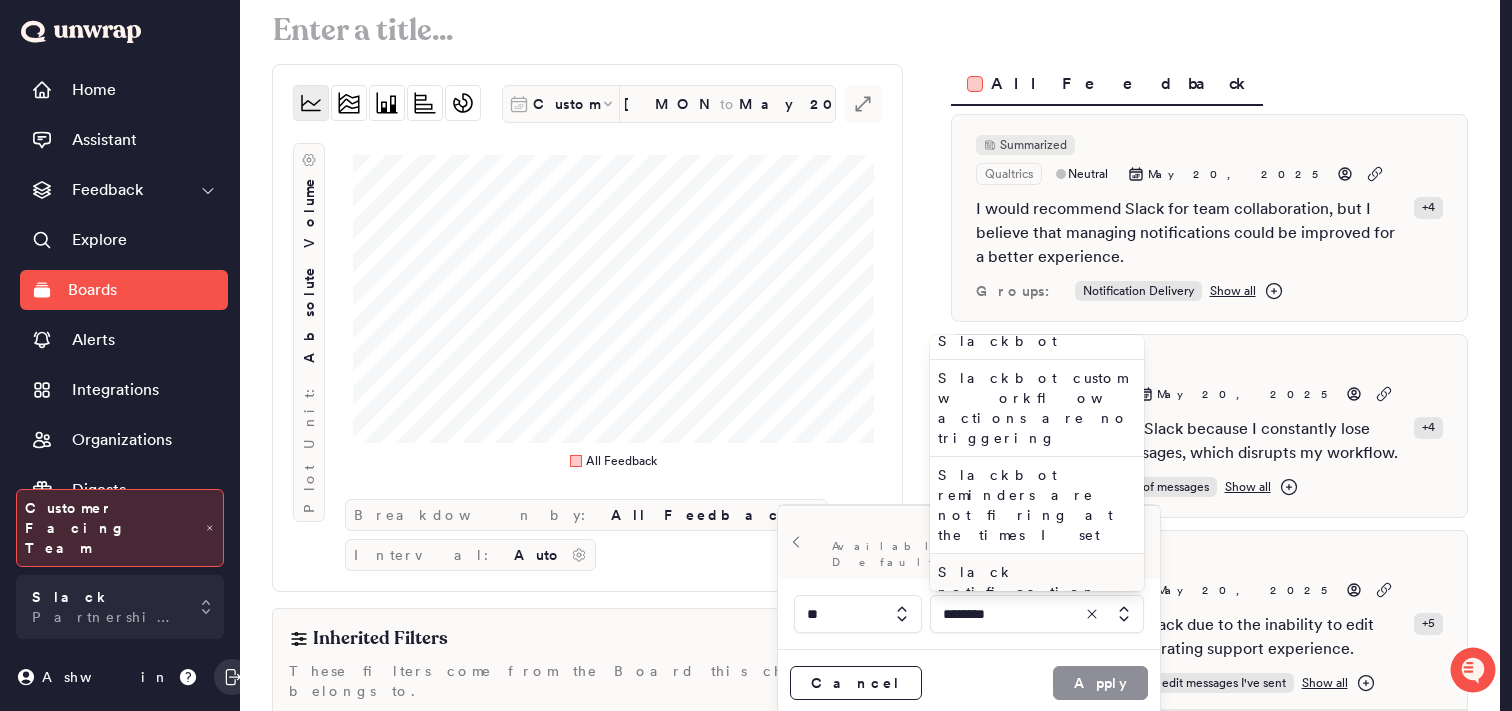click on "Slack notification badges are not updating" at bounding box center [1033, 602] 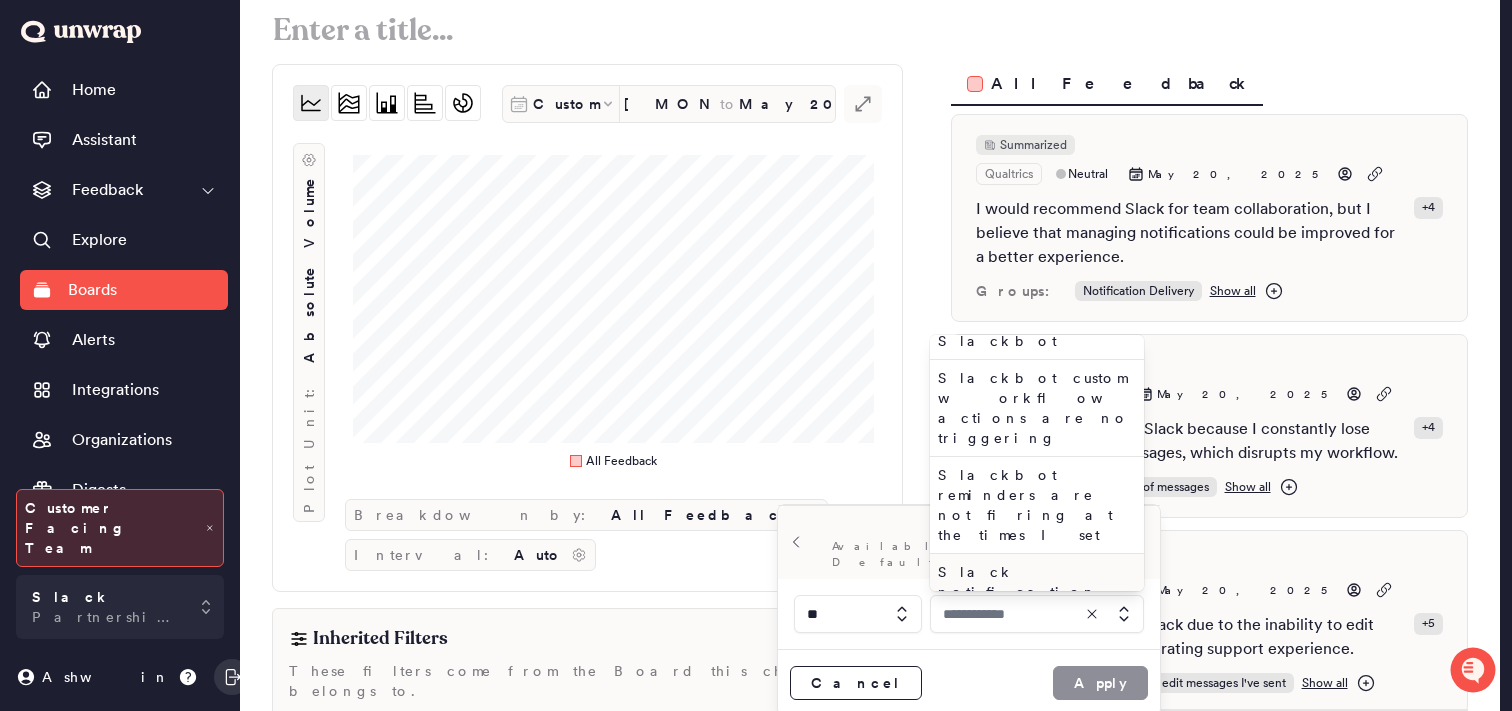 type on "**********" 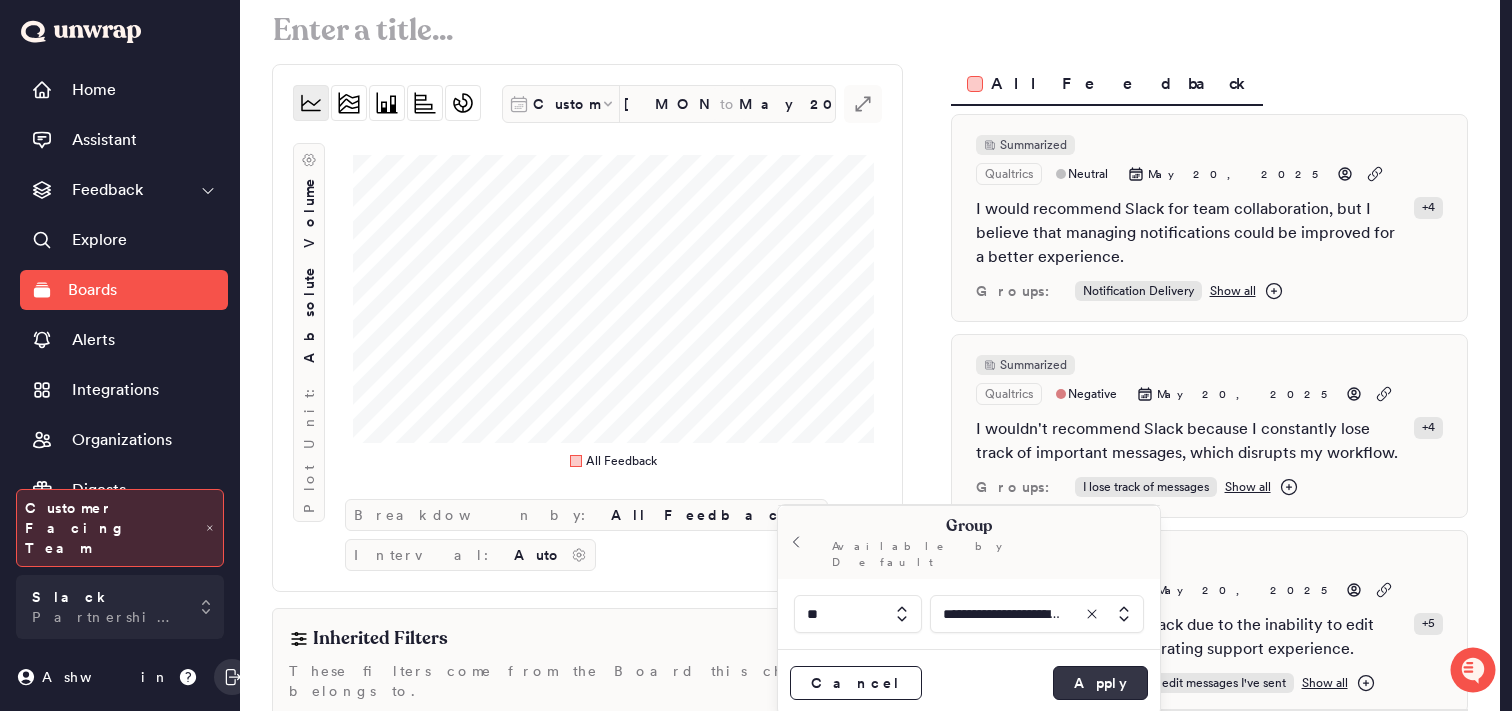 click on "Apply" at bounding box center [1100, 683] 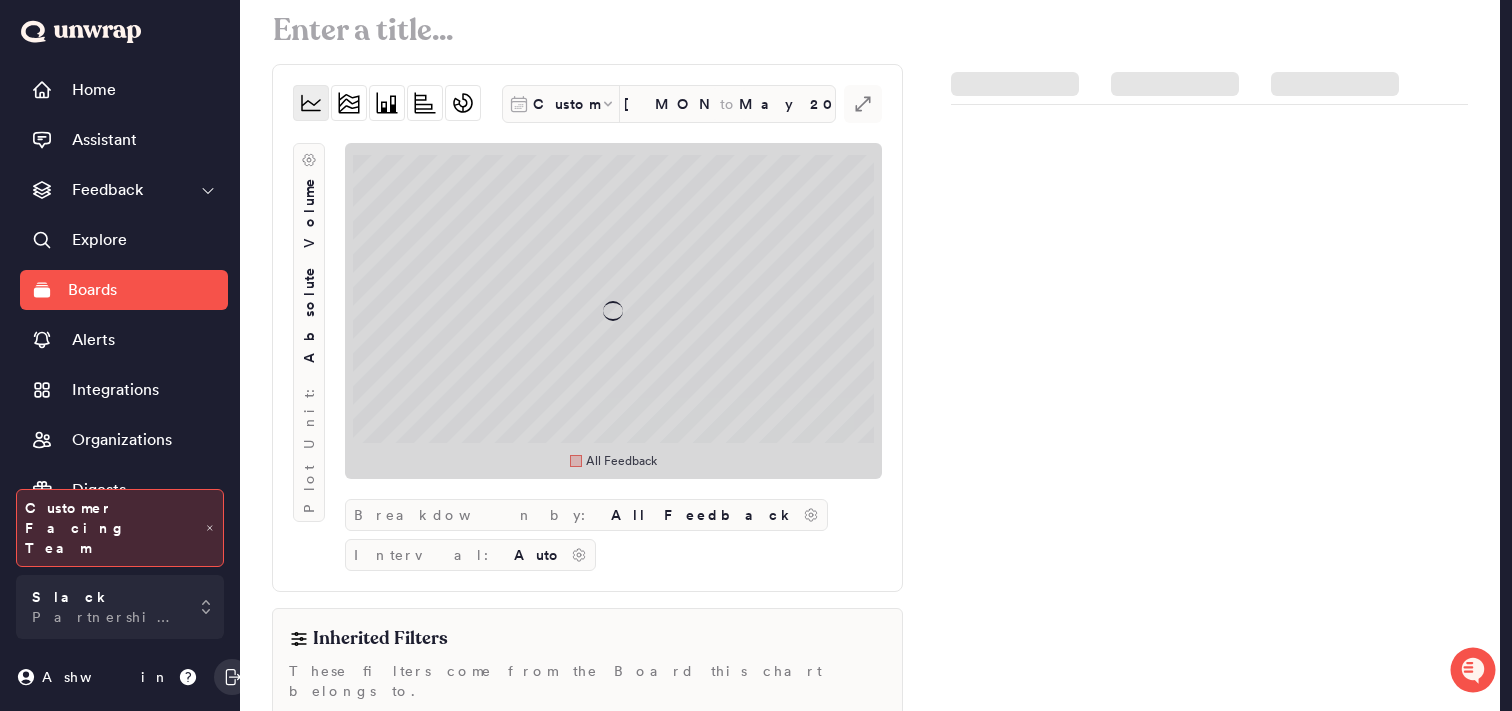 scroll, scrollTop: 97, scrollLeft: 0, axis: vertical 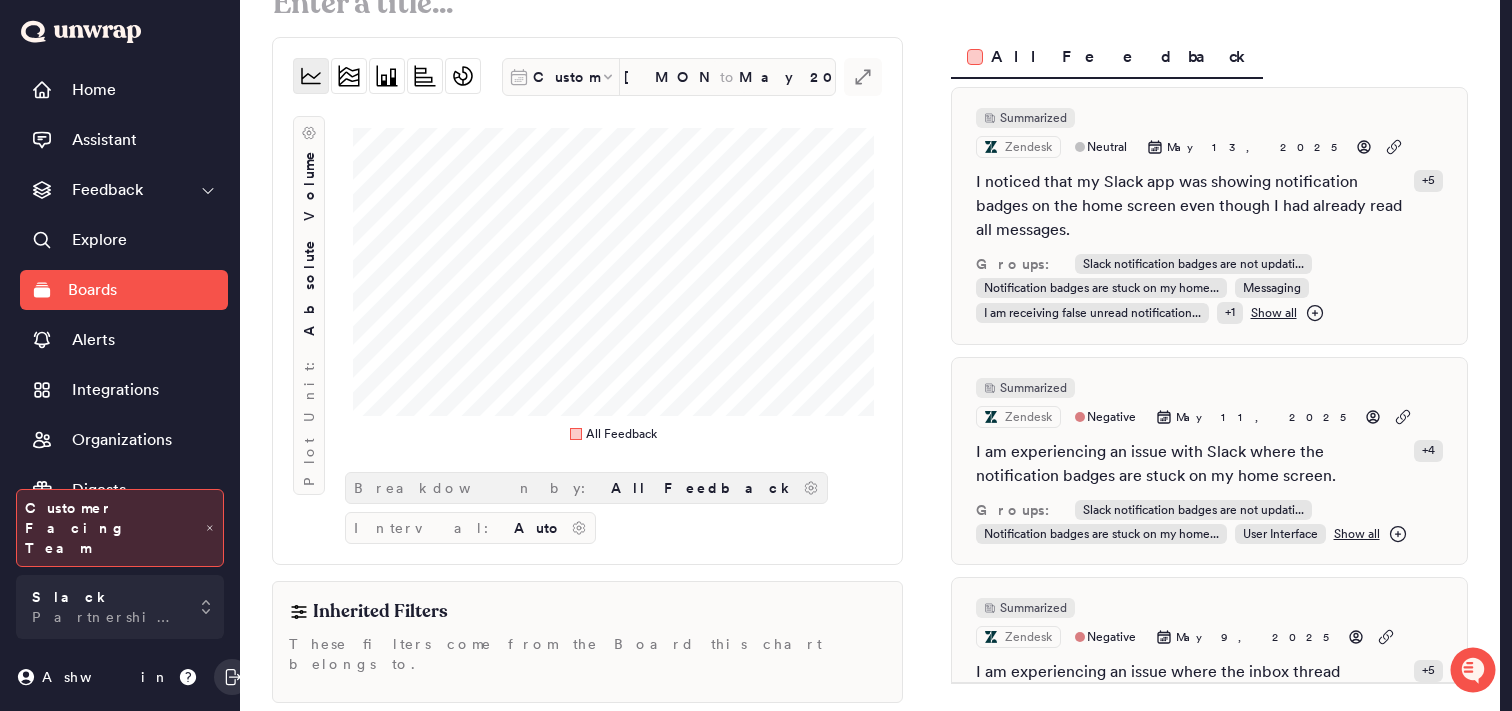 click on "Breakdown by: All Feedback" at bounding box center [586, 488] 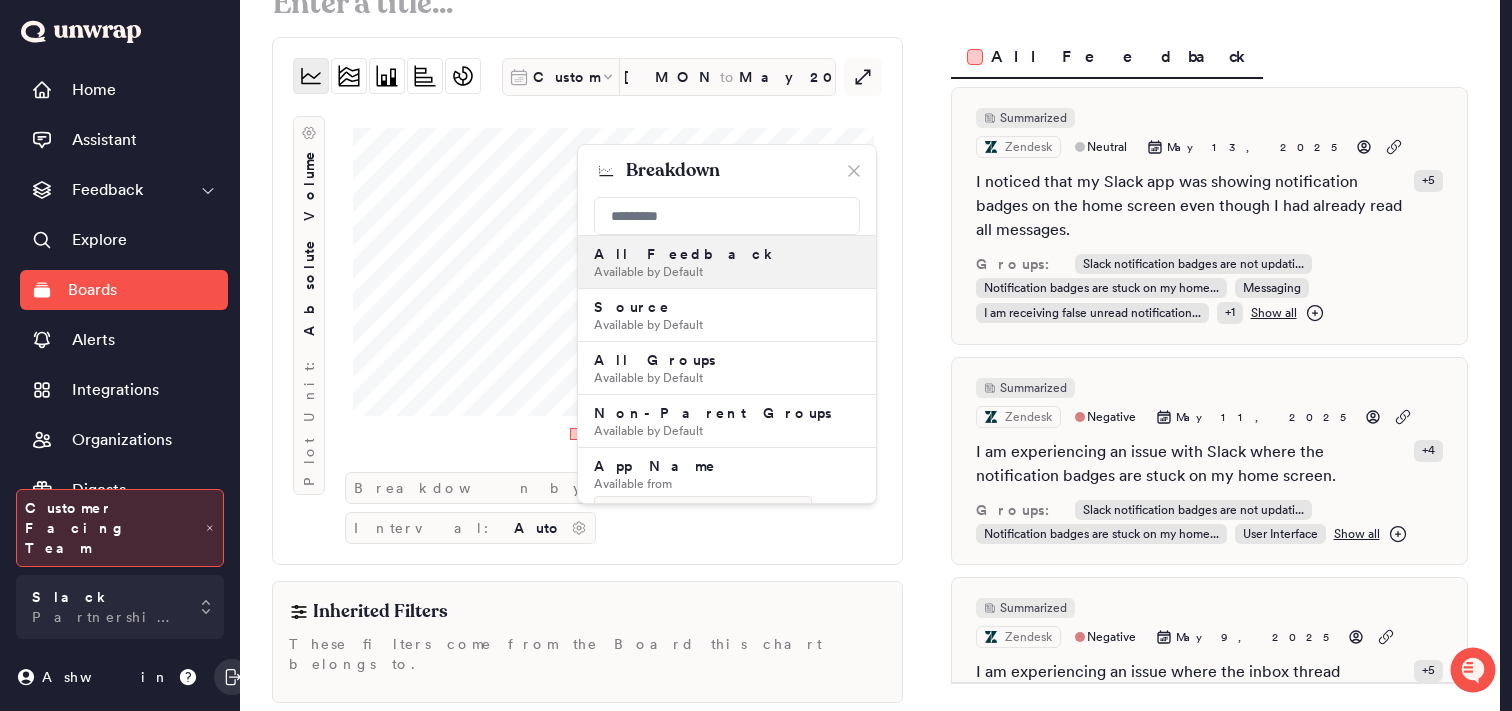 click on ".st0 {
fill: #1d1e30;
}
Breakdown" at bounding box center (727, 171) 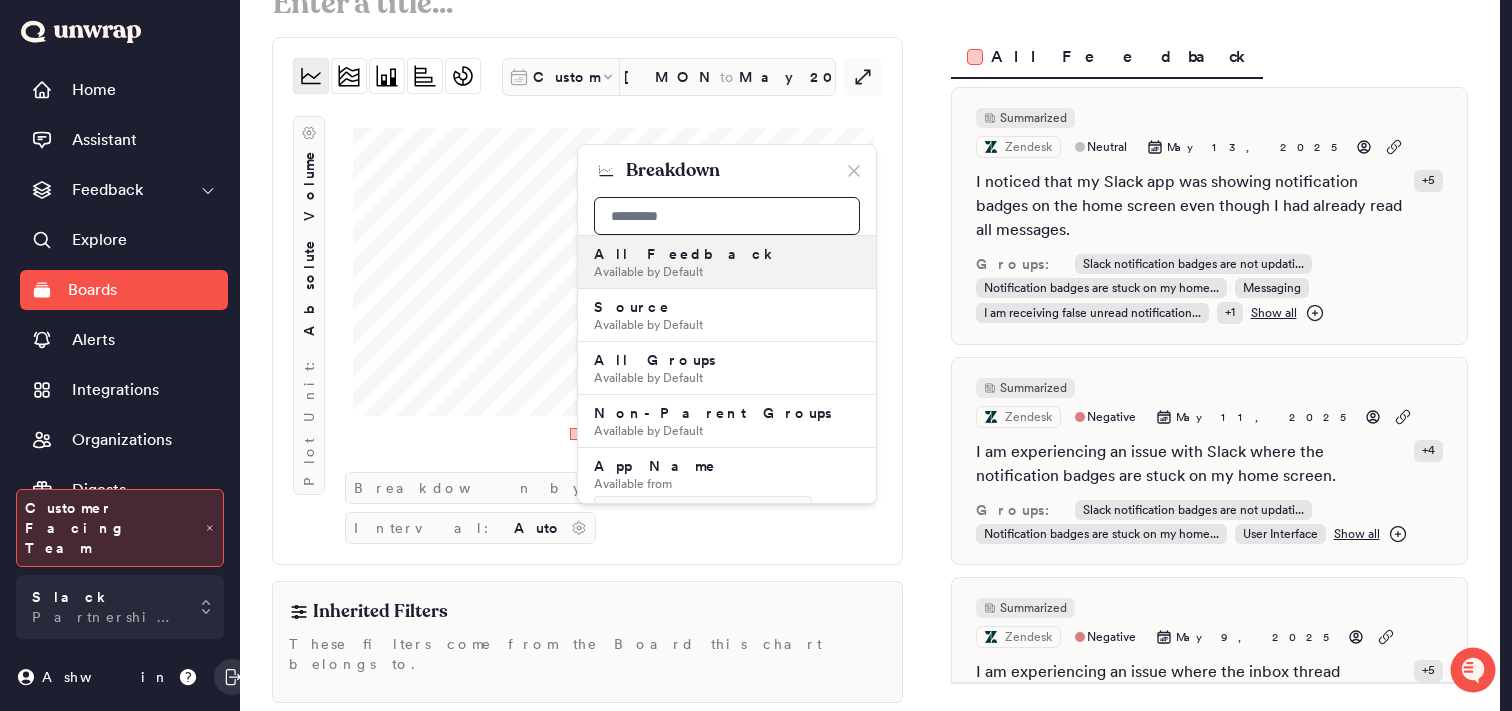 click at bounding box center [727, 216] 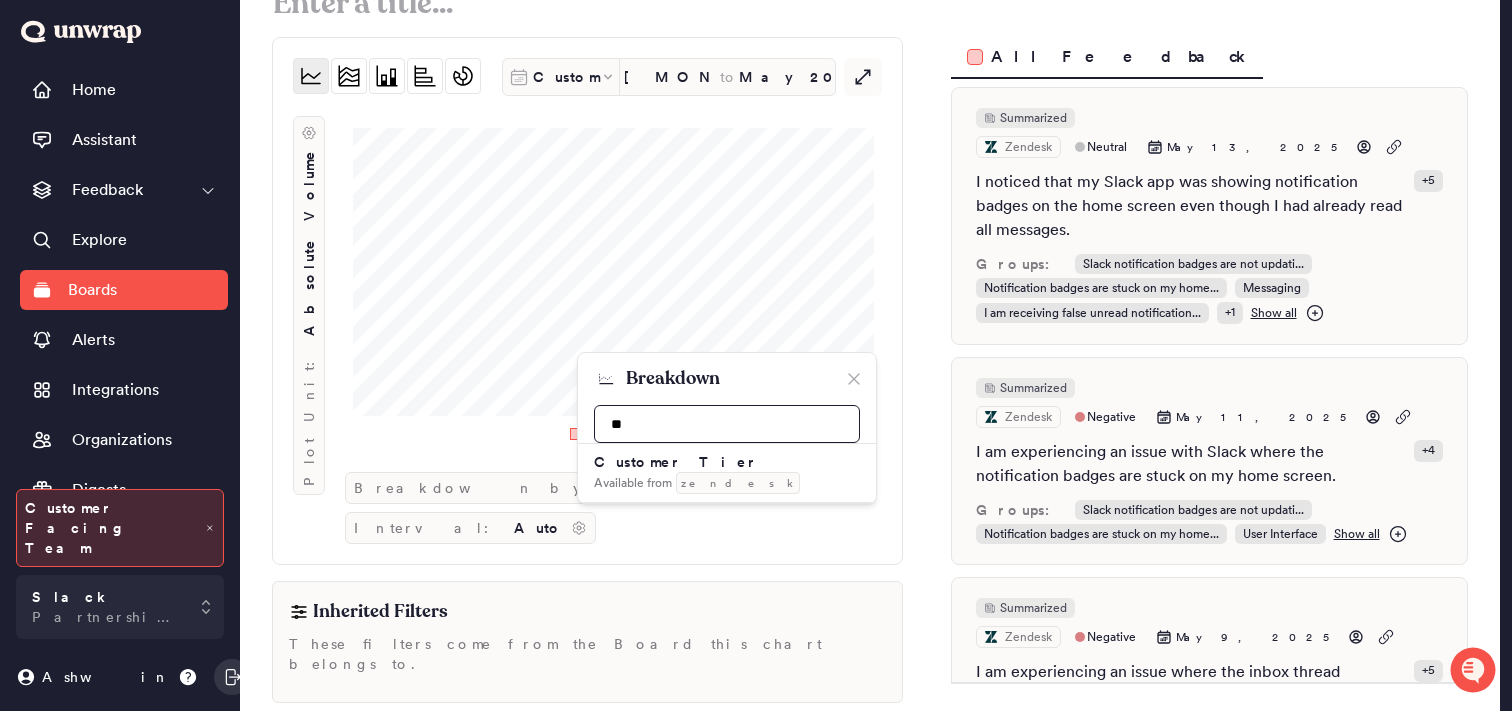 type on "***" 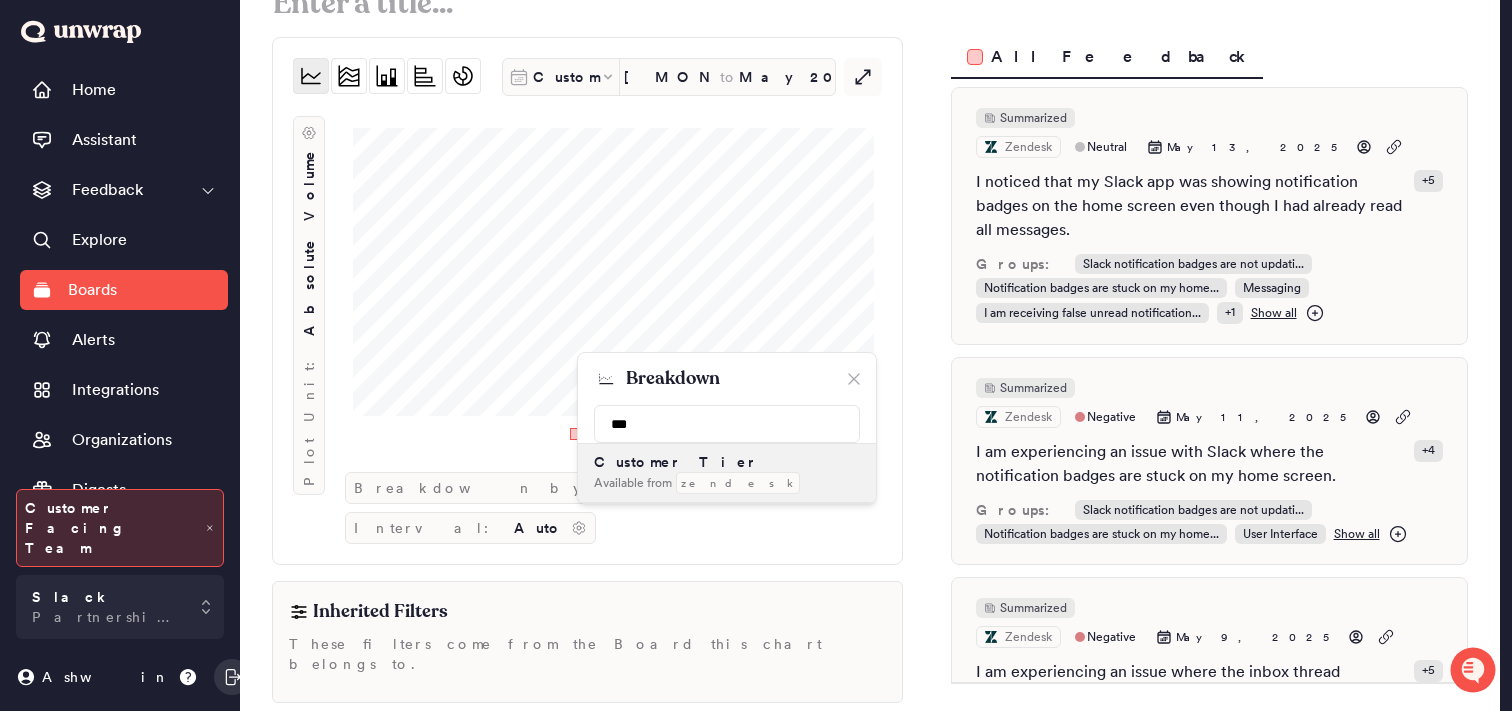click on "Customer Tier Available from zendesk" at bounding box center [727, 473] 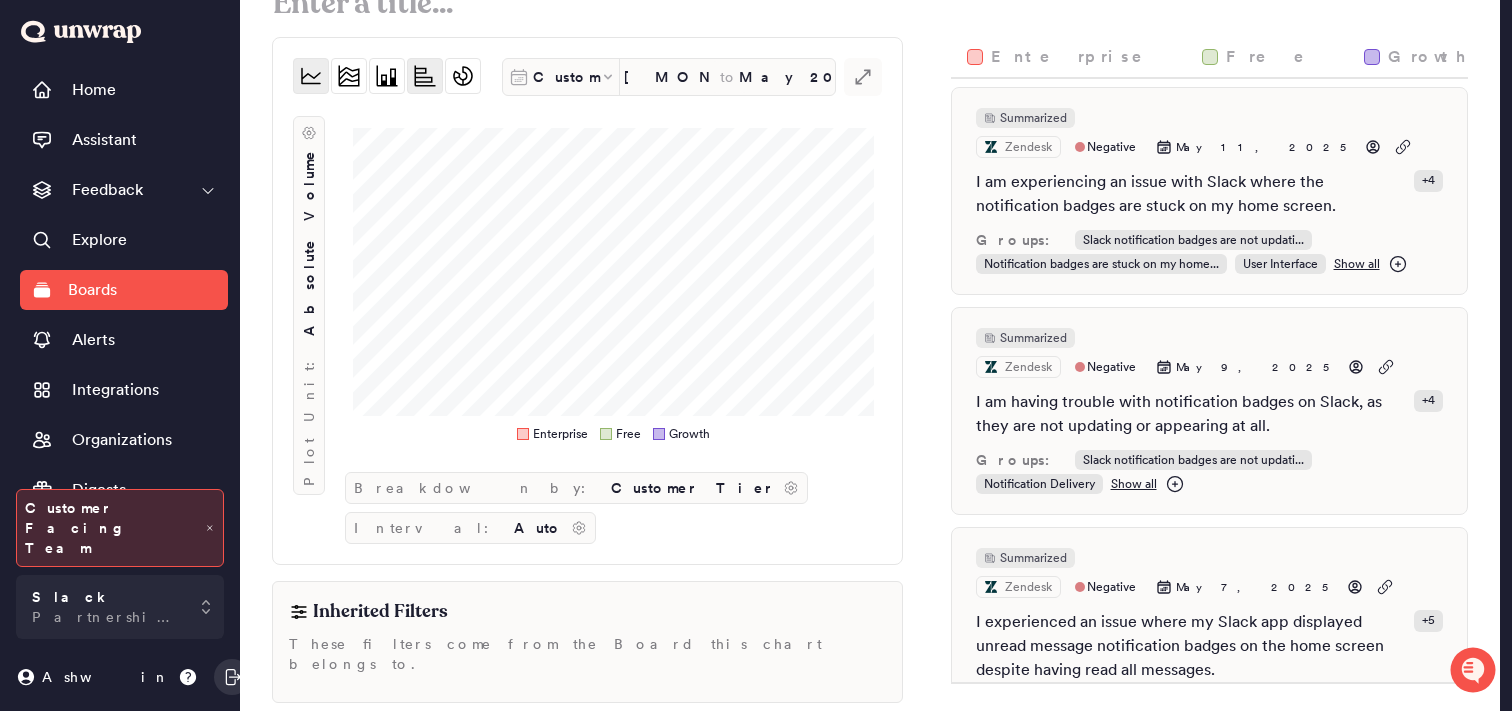 click at bounding box center [425, 76] 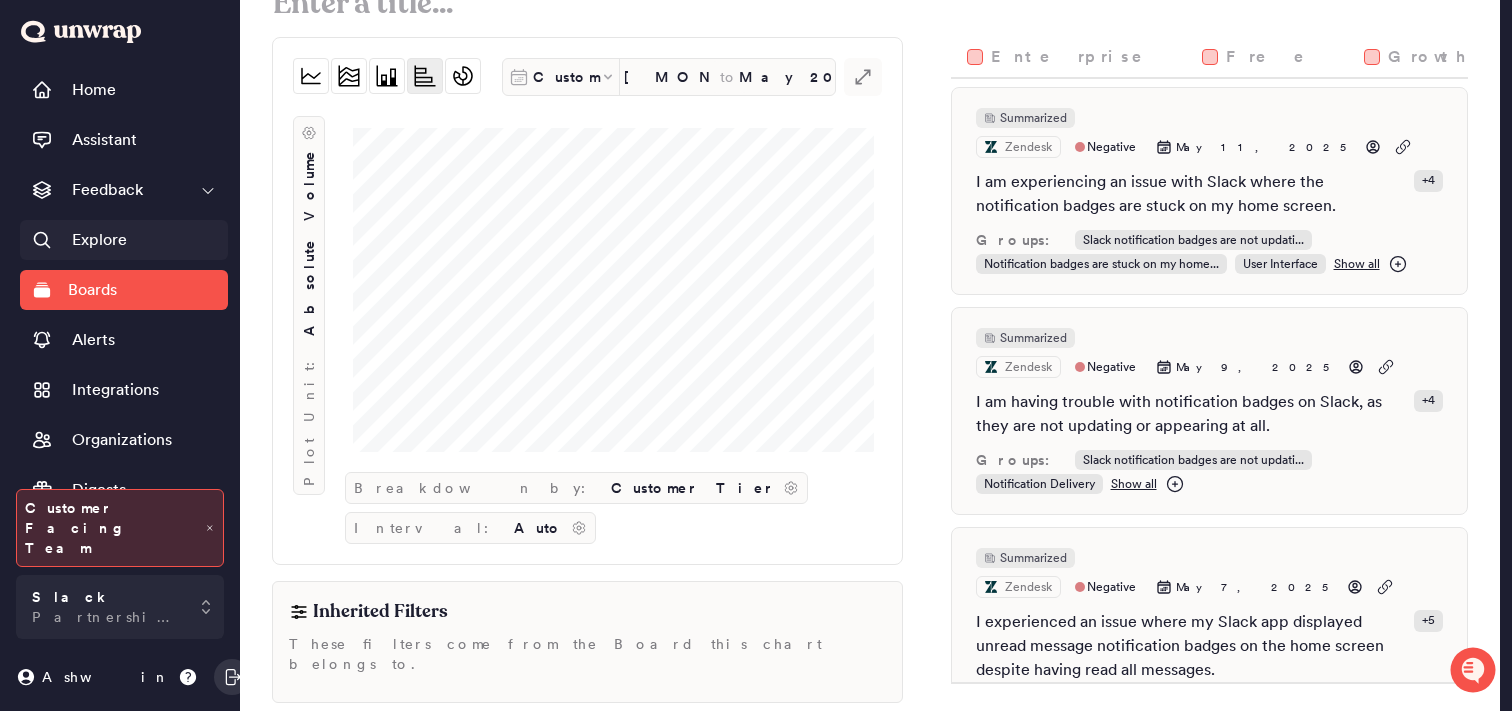 click on "Explore" at bounding box center (99, 240) 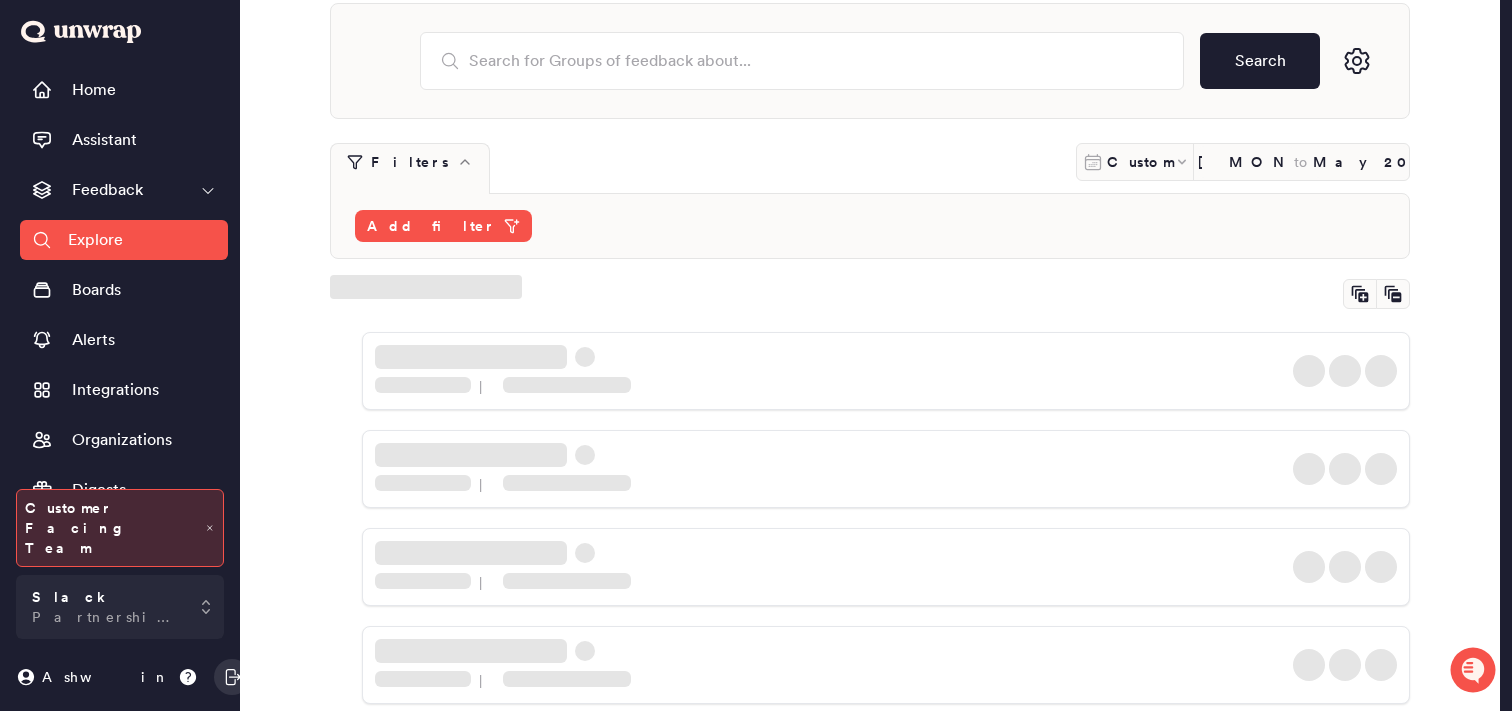 scroll, scrollTop: 251, scrollLeft: 0, axis: vertical 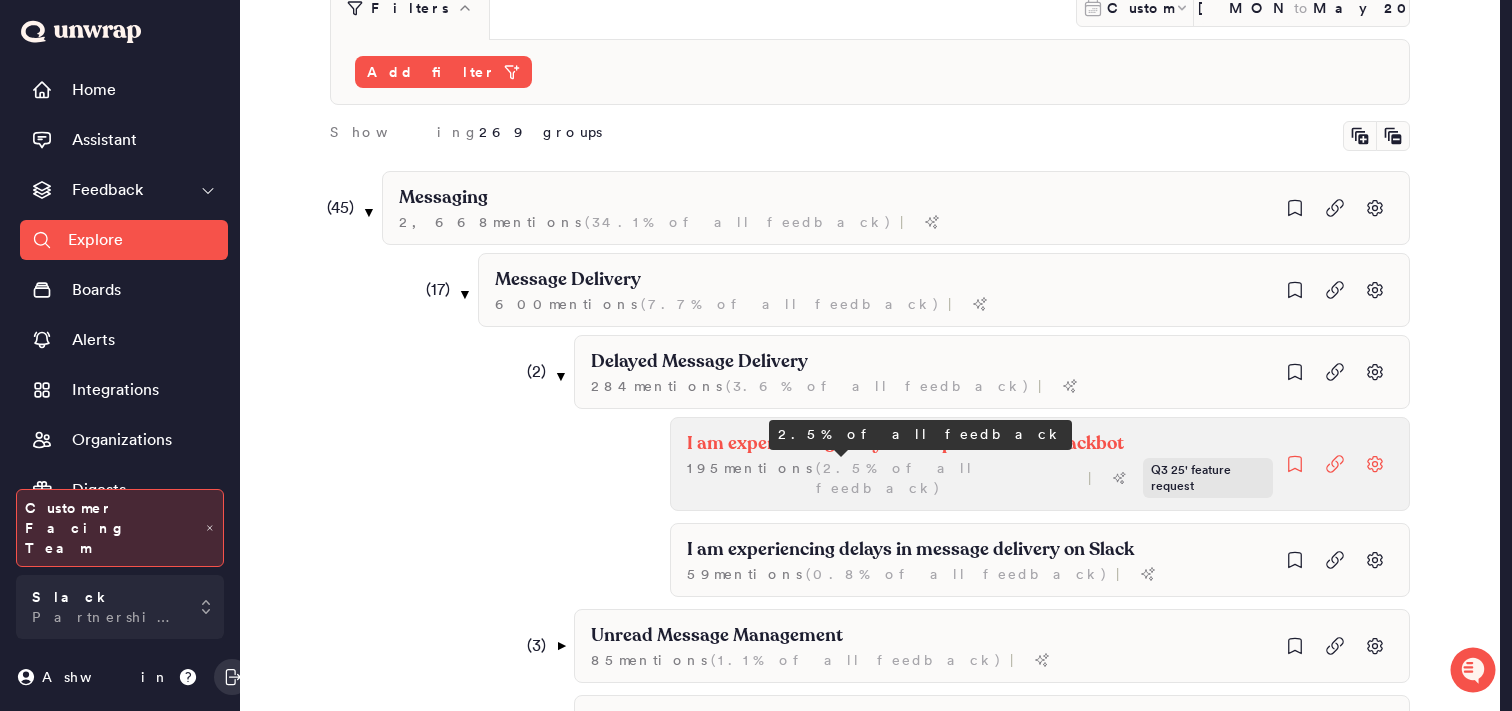 click on "( 2.5% of all feedback )" at bounding box center [948, 478] 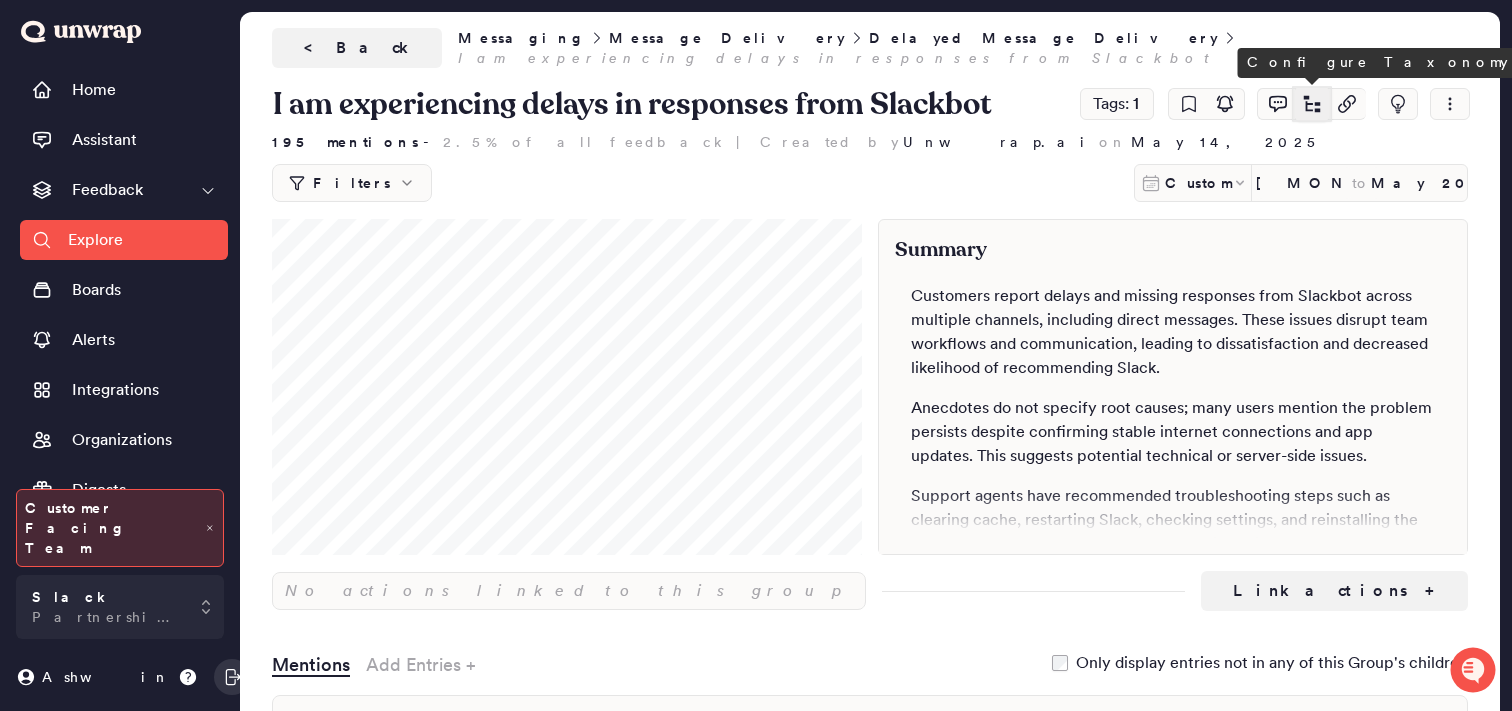 click 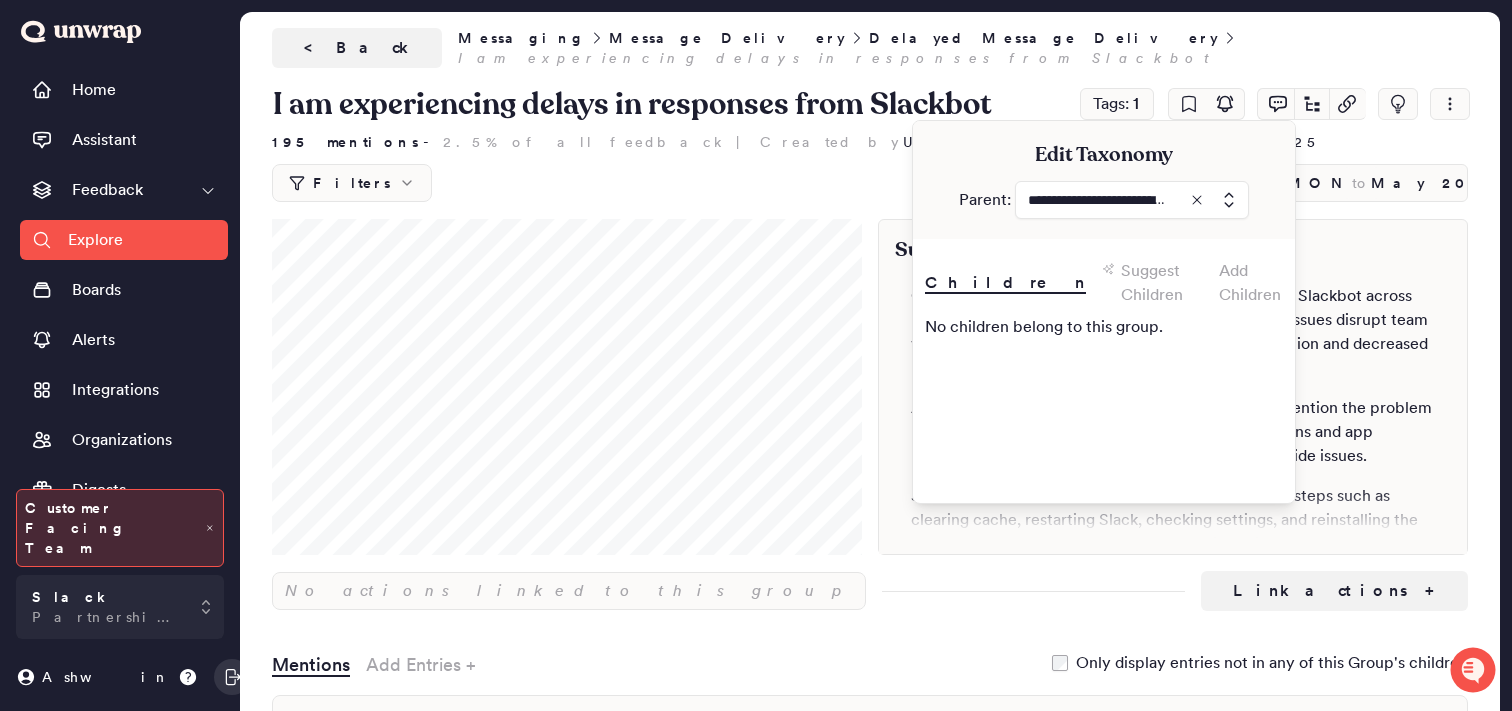 click on "Suggest Children" at bounding box center [1162, 283] 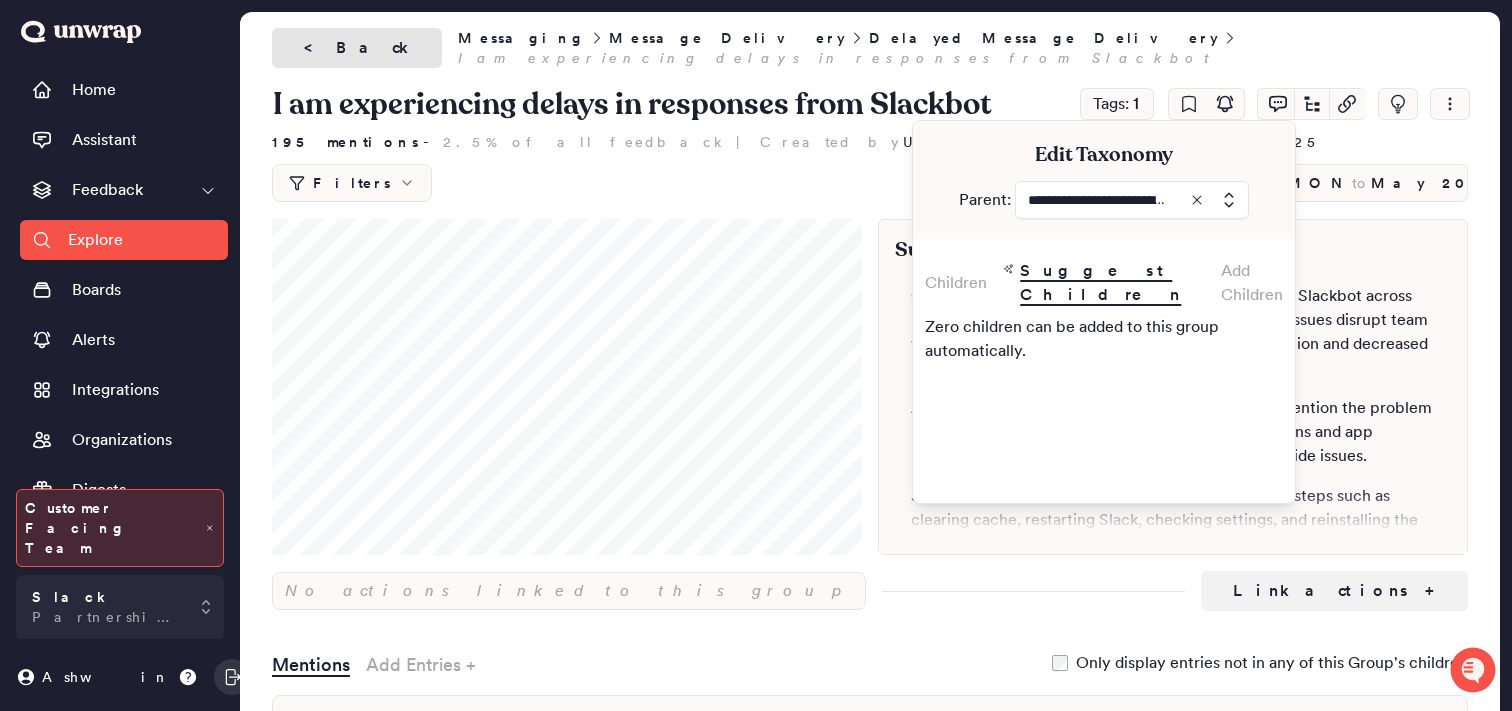 click on "< Back" at bounding box center [357, 48] 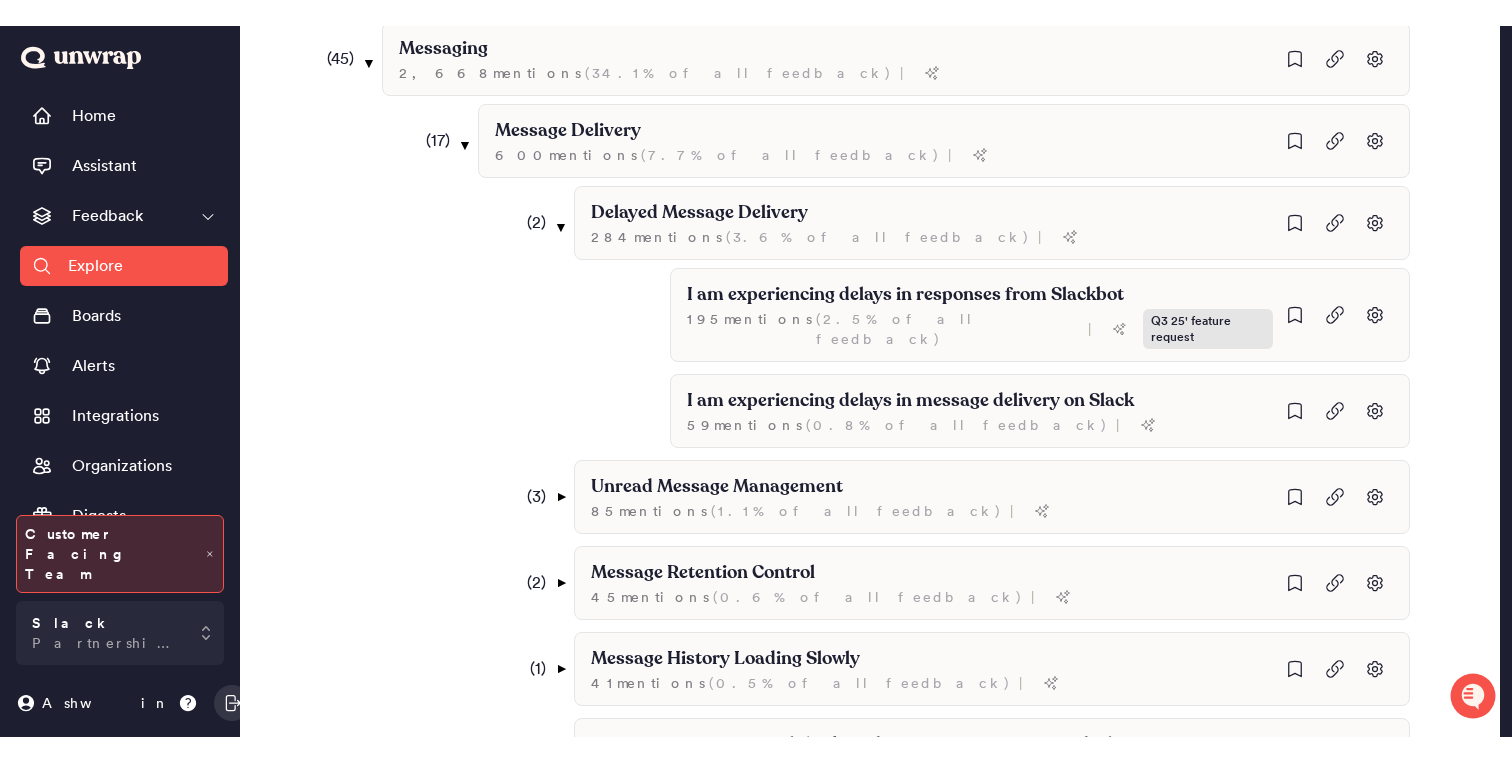 scroll, scrollTop: 428, scrollLeft: 0, axis: vertical 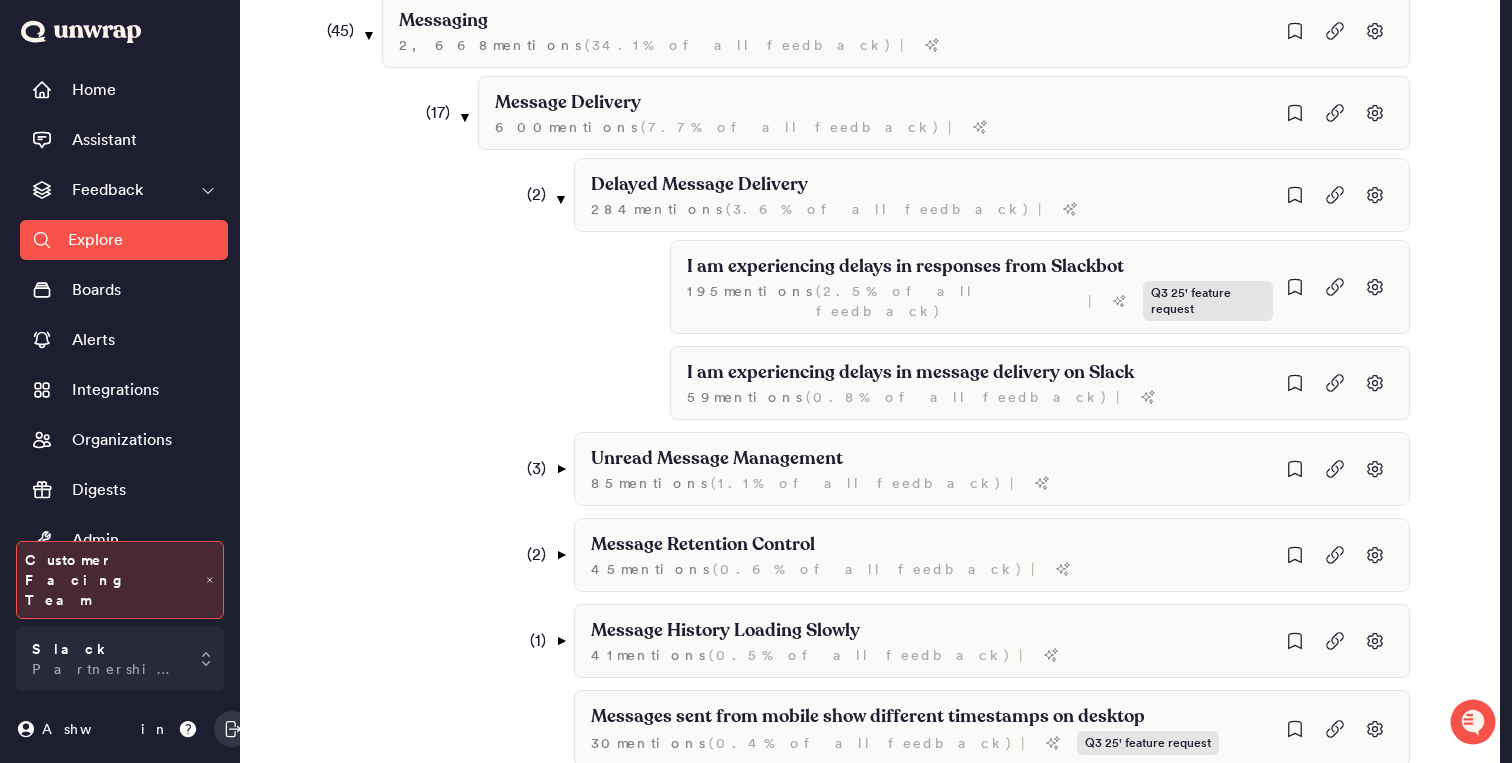 click on "Filters Custom [MONTH] [DAY], [YEAR] to [MONTH] [DAY], [YEAR] Add filter Showing  269 groups ( 45 ) ▼ Messaging 2,668  mention s   ( 34.1% of all feedback ) | ( 17 ) ▼ Message Delivery 600  mention s   ( 7.7% of all feedback ) | ( 2 ) ▼ Delayed Message Delivery 284  mention s   ( 3.6% of all feedback ) | I am experiencing delays in responses from Slackbot 195  mention s   ( 2.5% of all feedback ) | Q3 25' feature request I am experiencing delays in message delivery on Slack 59  mention s   ( 0.8% of all feedback ) | ( 3 ) ▼ Unread Message Management 85  mention s   ( 1.1% of all feedback ) | I am unable to mark threads as unread 37  mention s   ( 0.5% of all feedback ) | Unread messages are getting lost in Slack channels 33  mention s   ( 0.4% of all feedback ) | Unread messages are disappearing before I read them 7  mention s   ( 0.1% of all feedback ) | ( 2 ) ▼ Message Retention Control 45  mention s   ( 0.6% of all feedback ) | I cannot access message history on the free plan 17  mention s   ( ) | 14 s   (" at bounding box center (870, 842) 